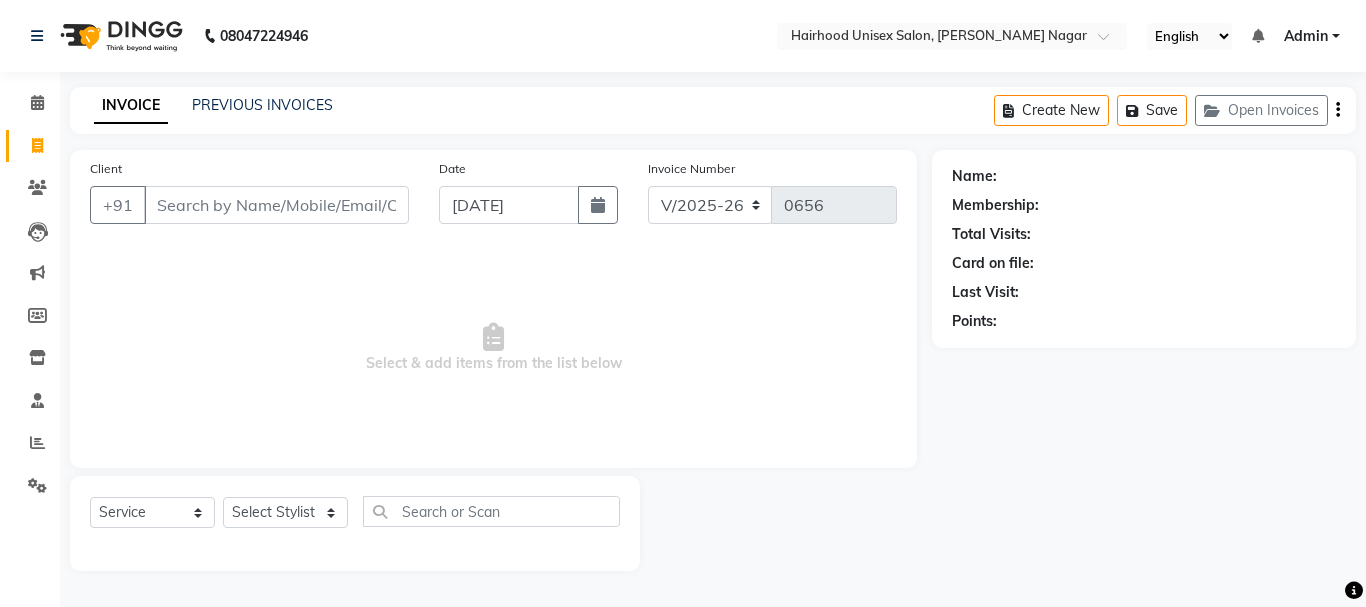 select on "754" 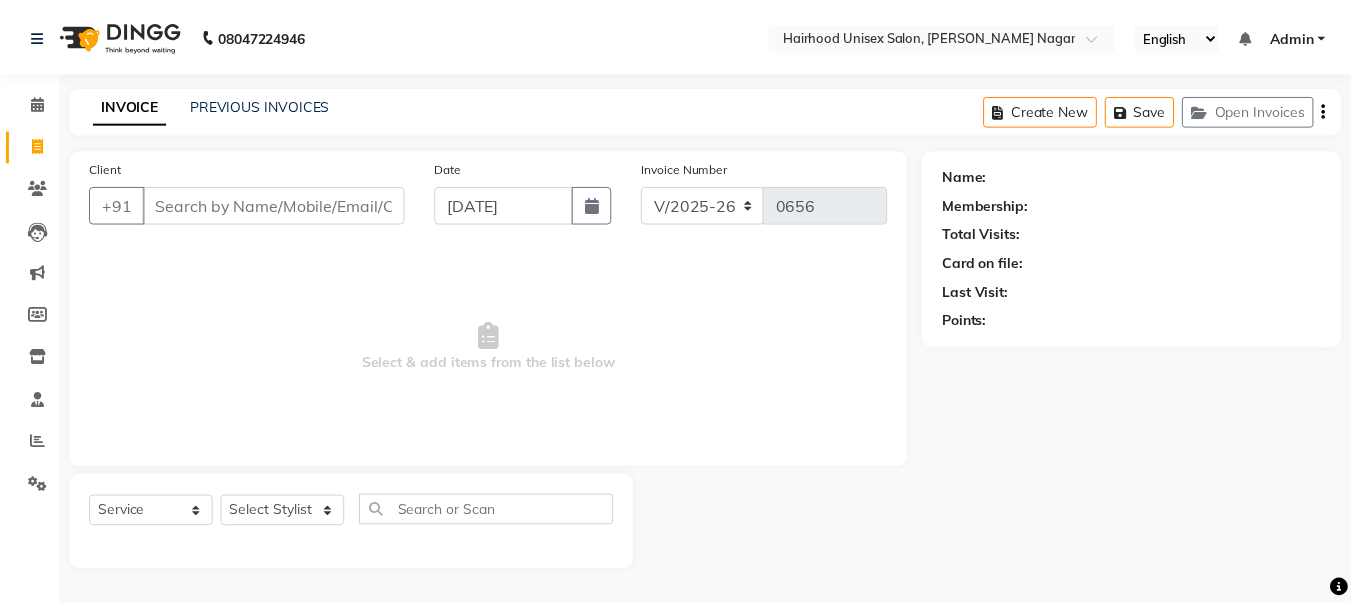 scroll, scrollTop: 0, scrollLeft: 0, axis: both 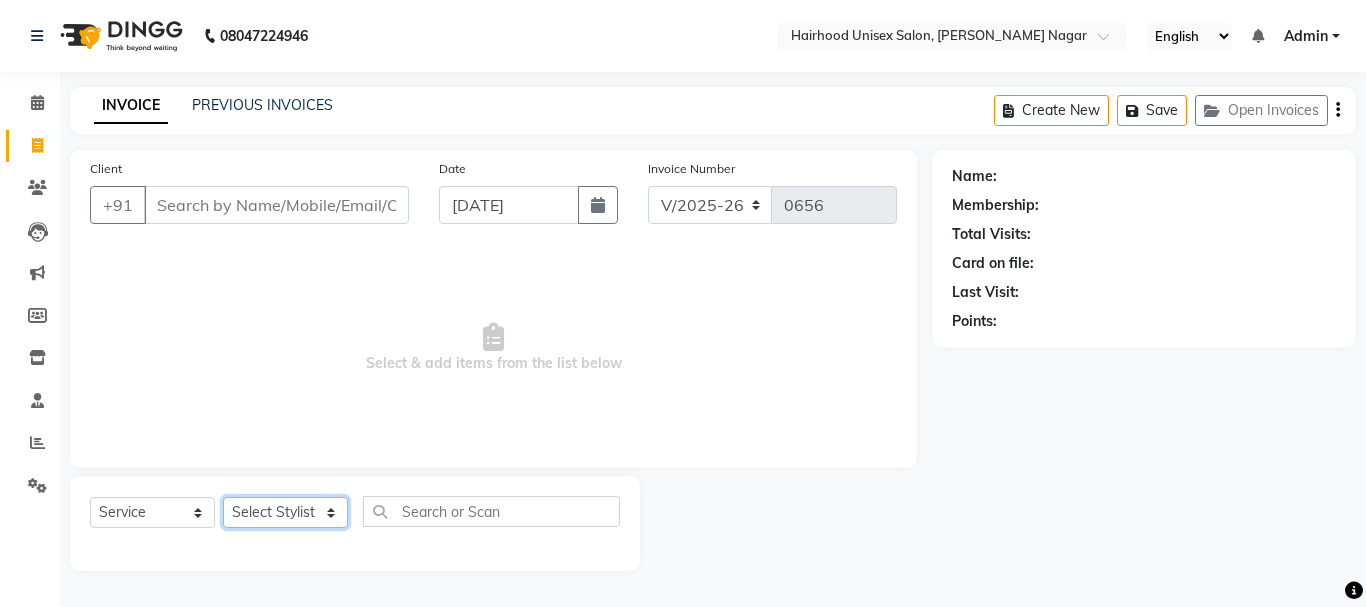 click on "Select Stylist [PERSON_NAME] [PERSON_NAME] Rani Salon" 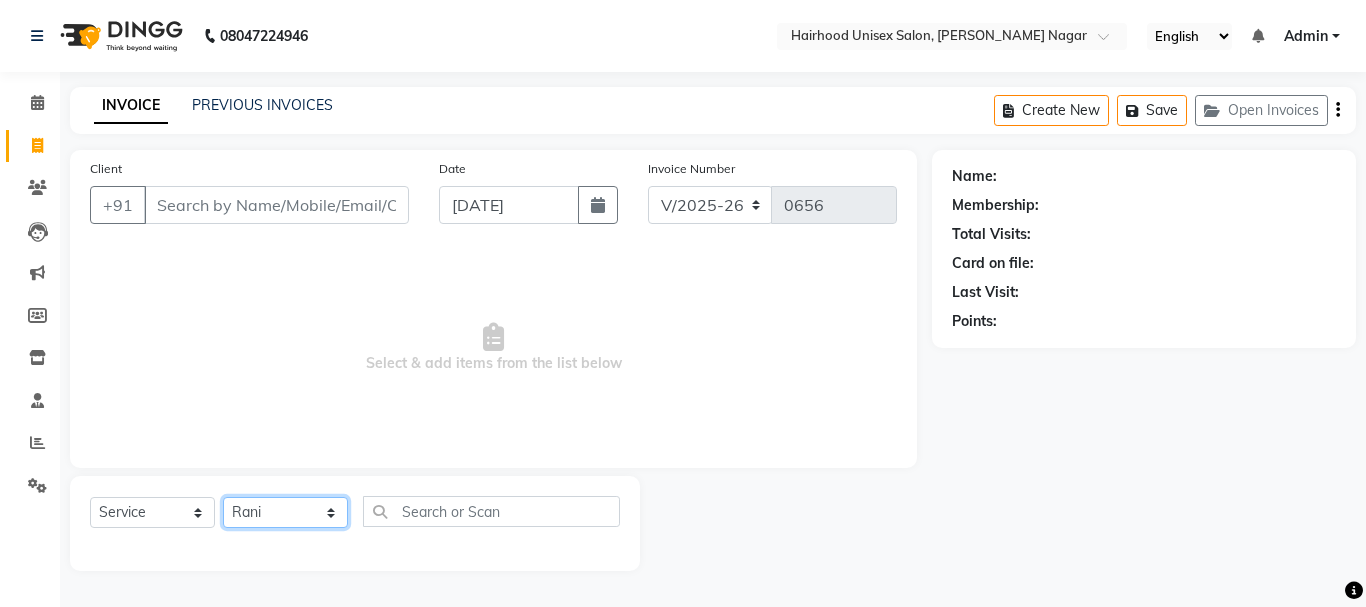 click on "Select Stylist [PERSON_NAME] [PERSON_NAME] Rani Salon" 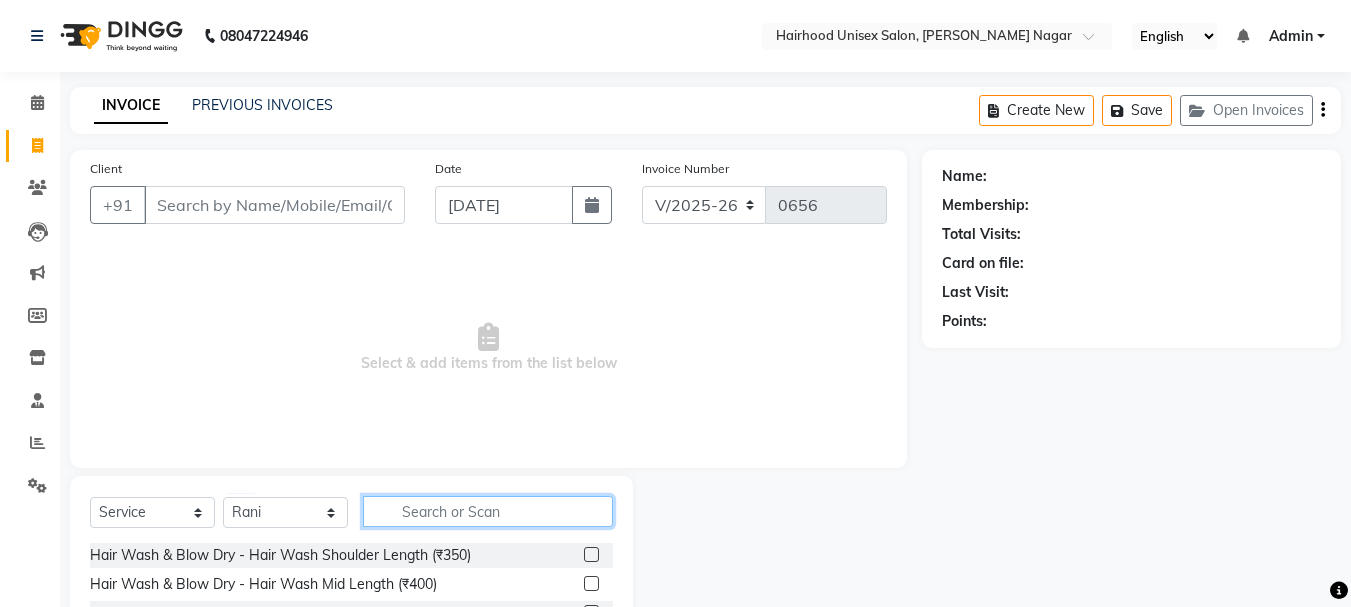 click 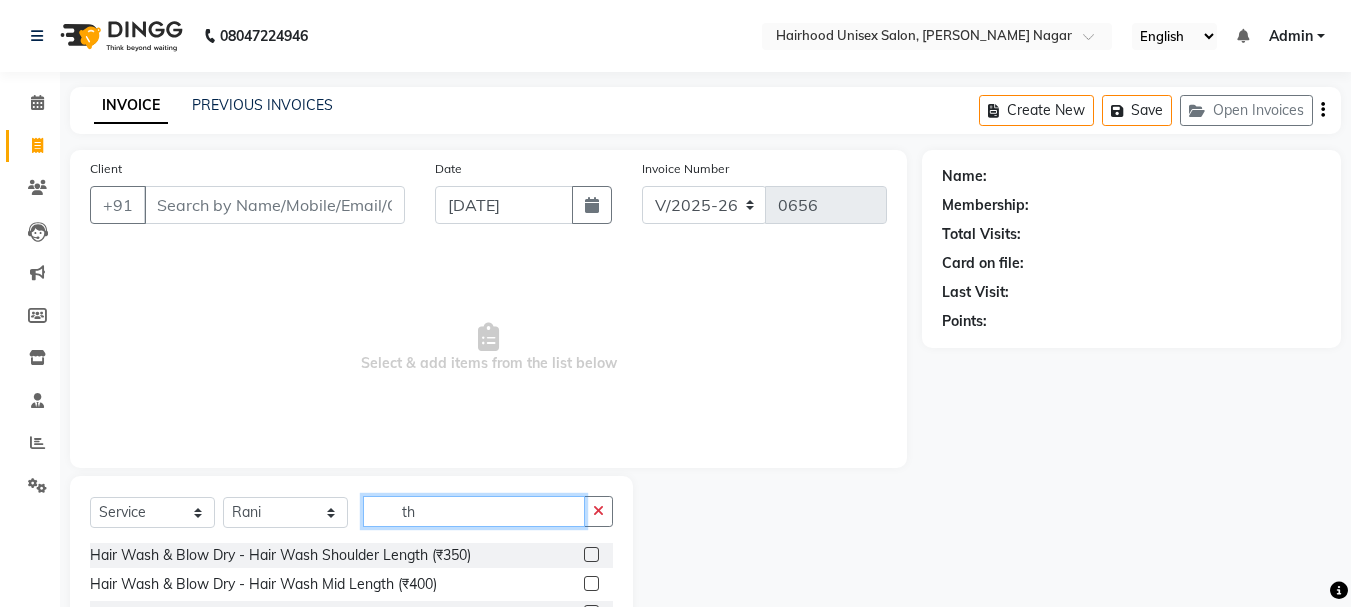 type on "t" 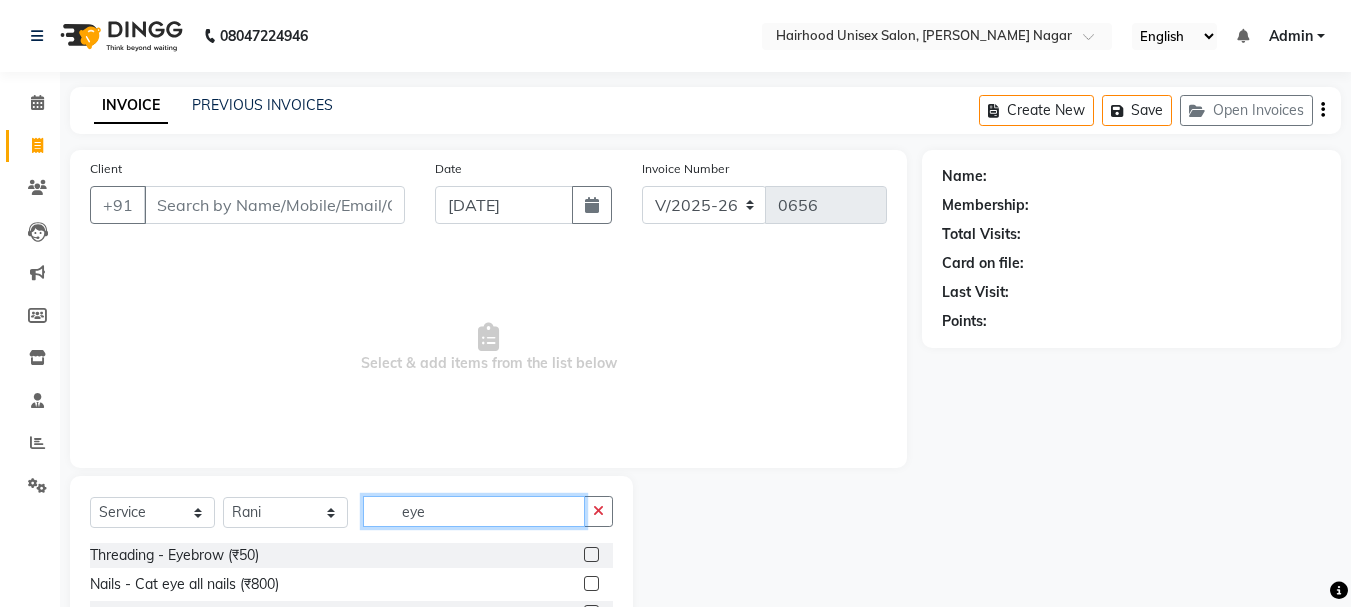 type on "eye" 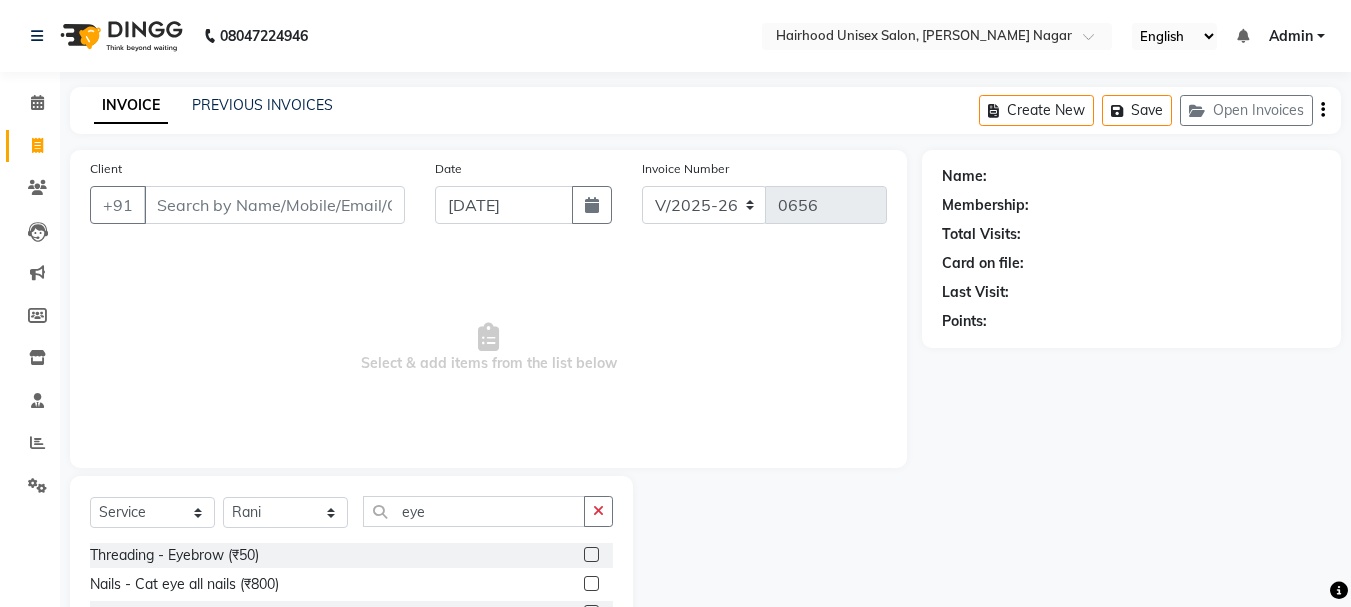 click 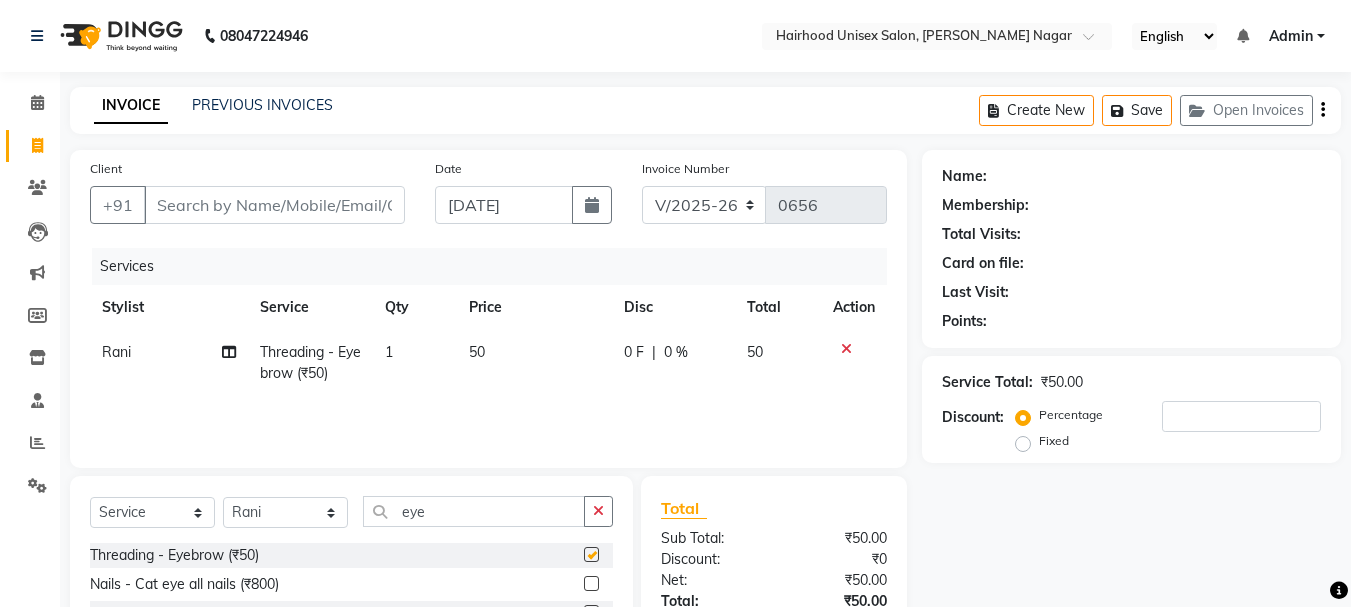 checkbox on "false" 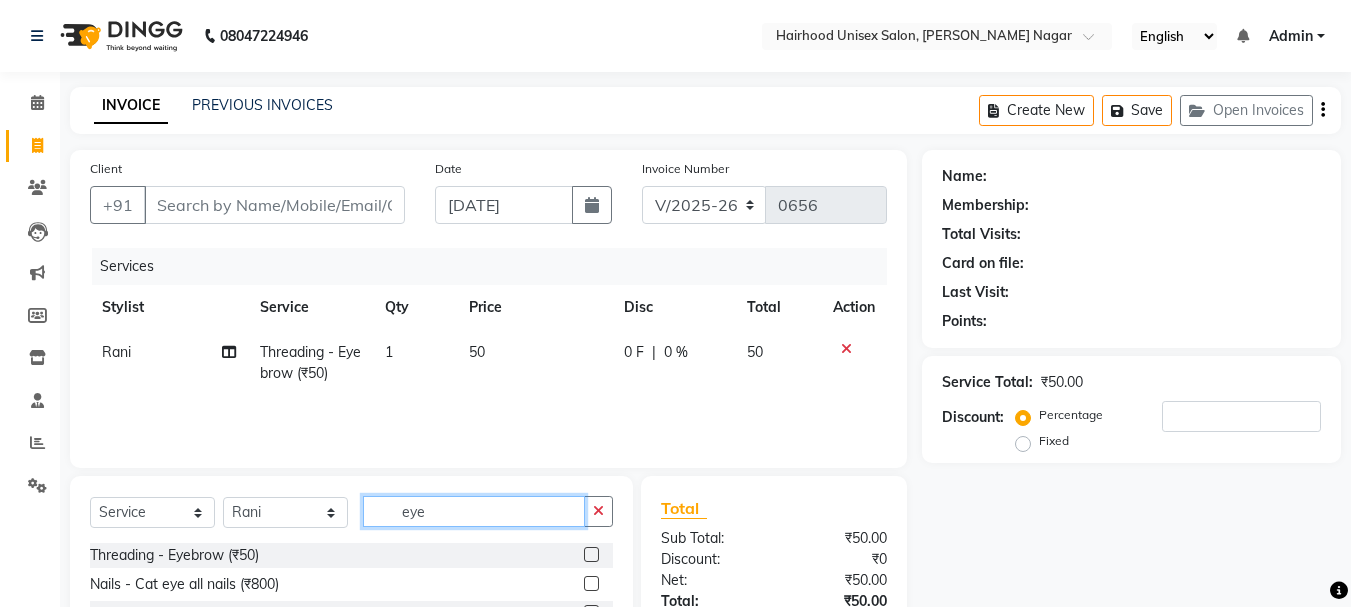 click on "eye" 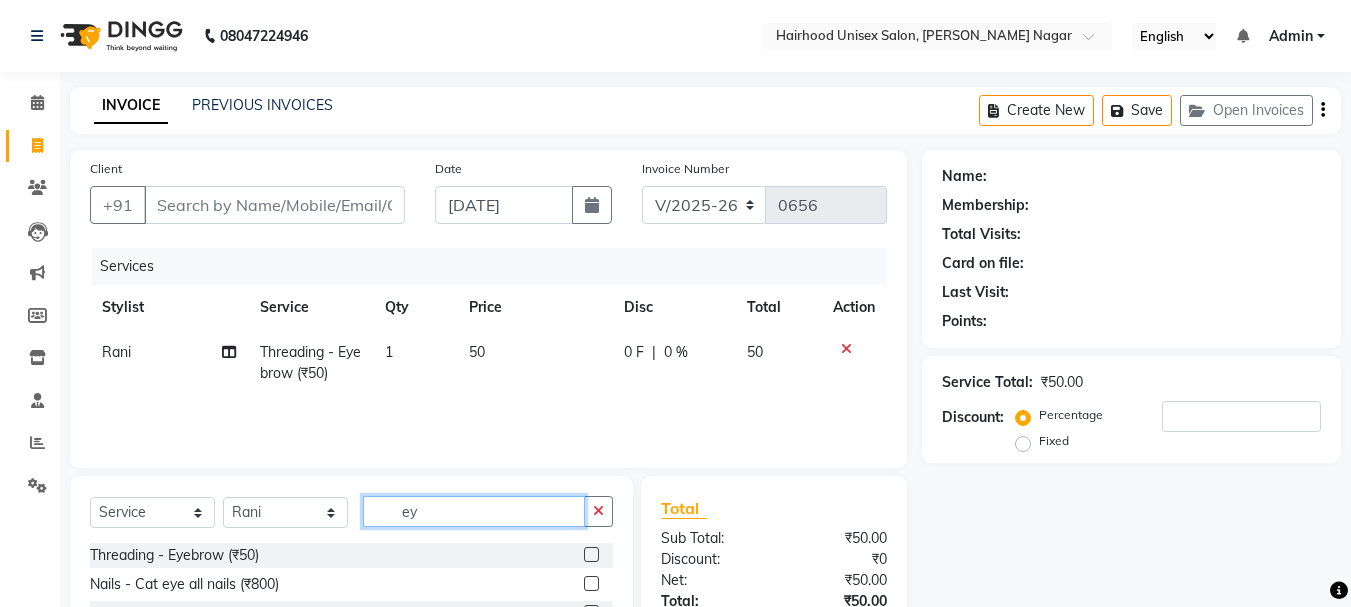 type on "e" 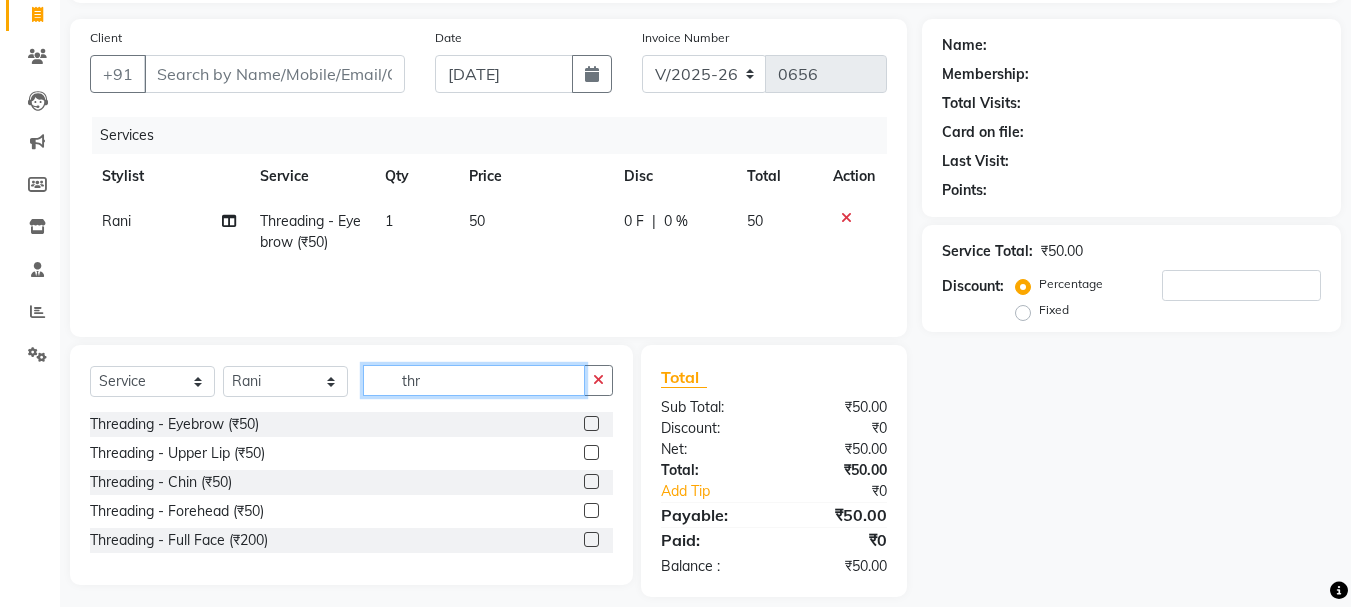 scroll, scrollTop: 151, scrollLeft: 0, axis: vertical 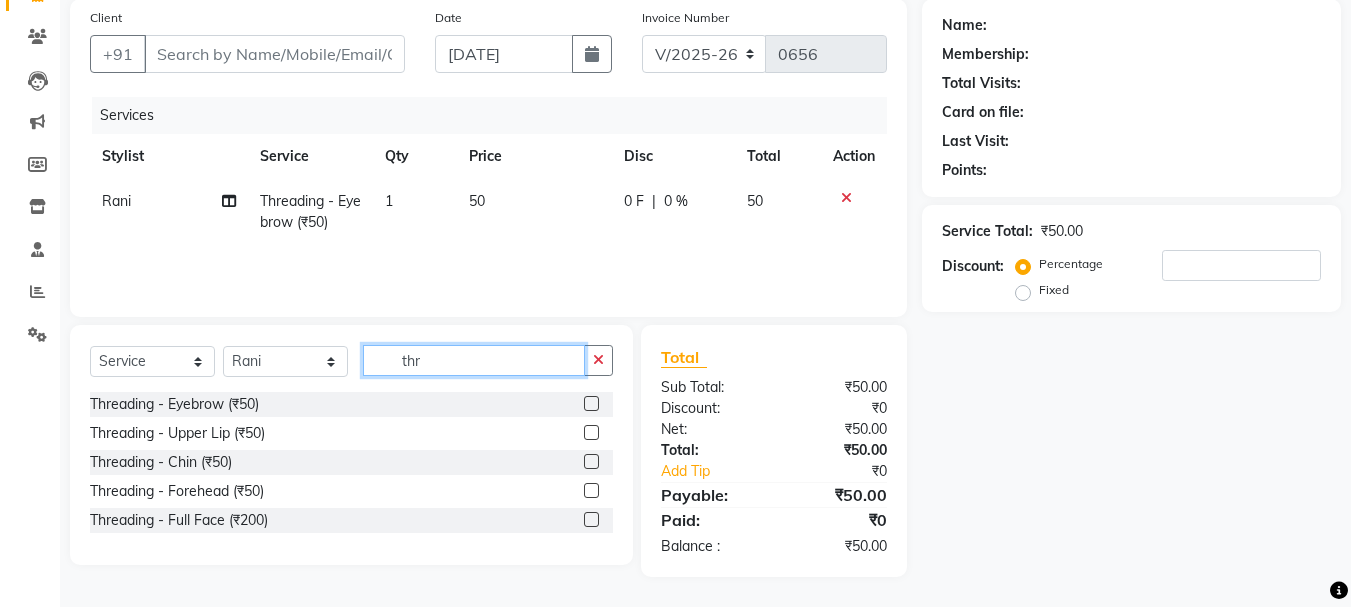type on "thr" 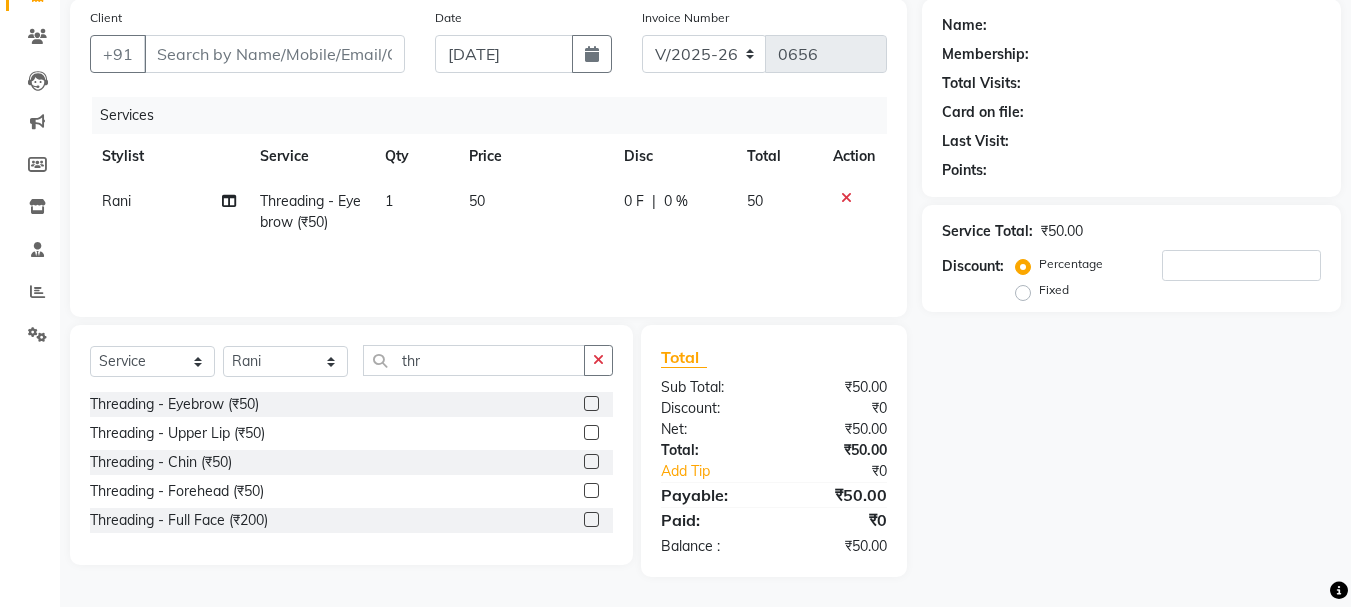 click 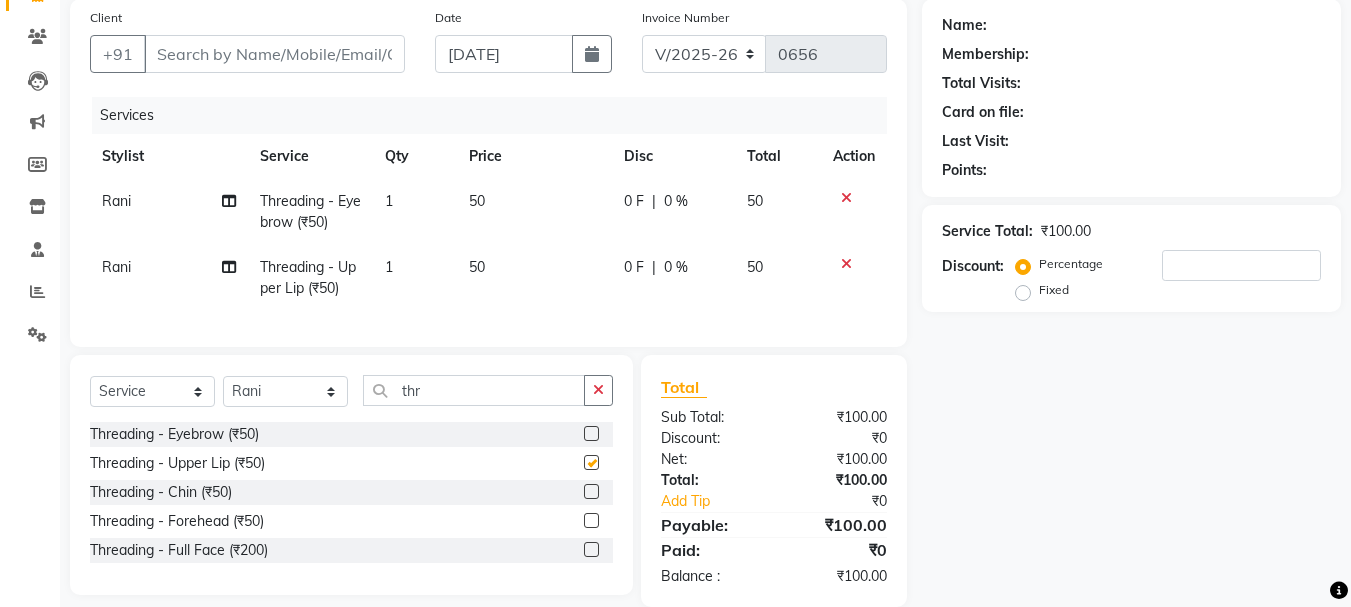 checkbox on "false" 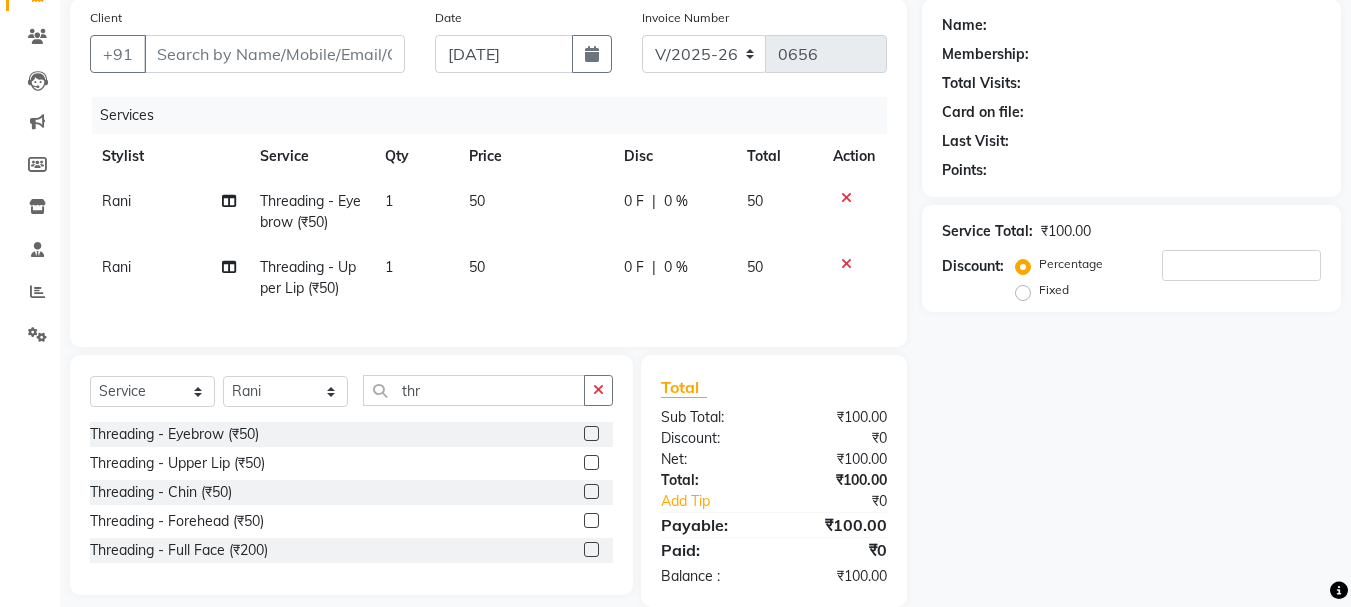 click 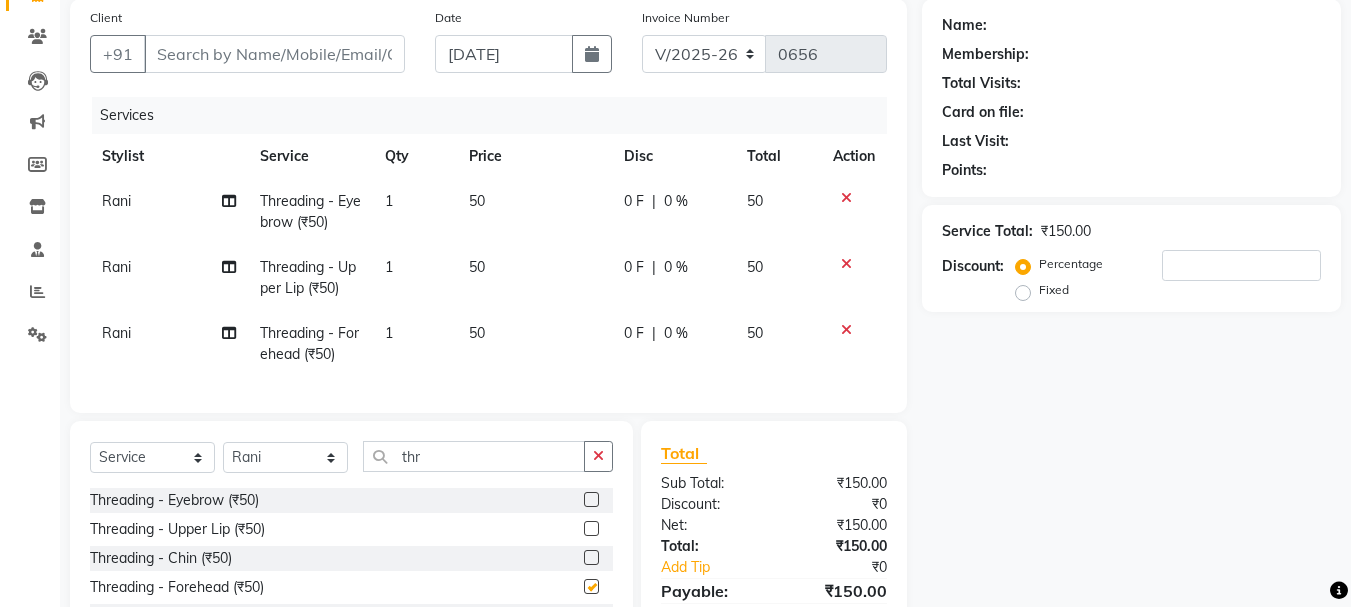 checkbox on "false" 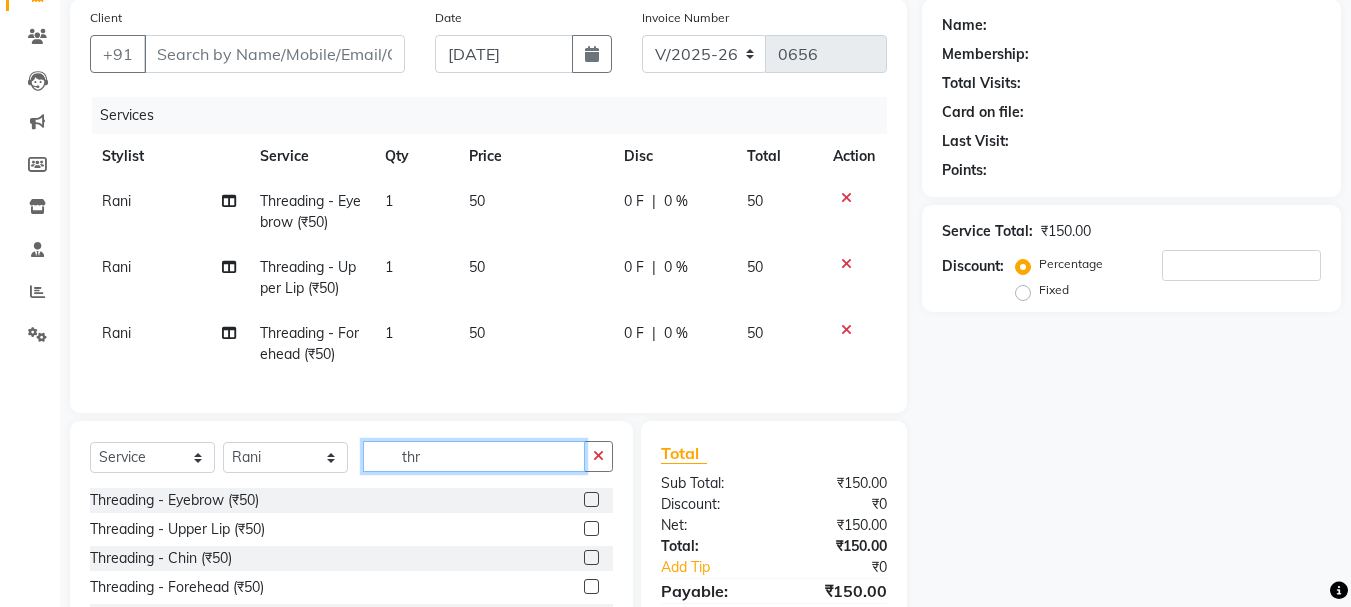 click on "thr" 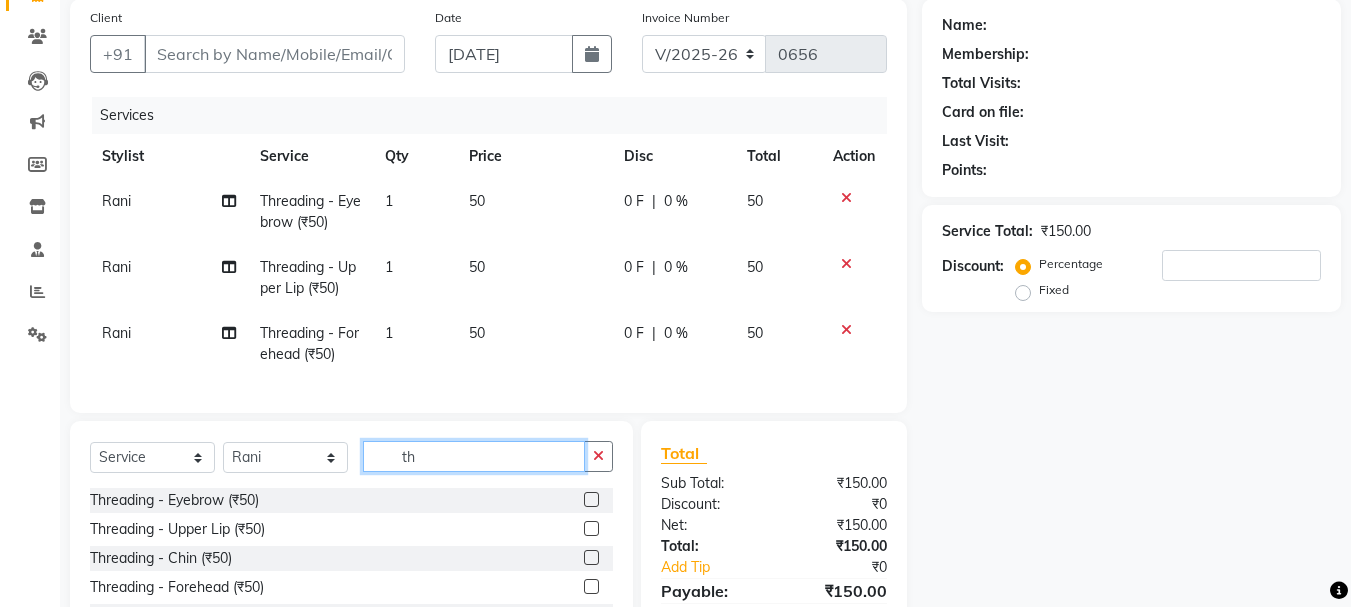 type on "t" 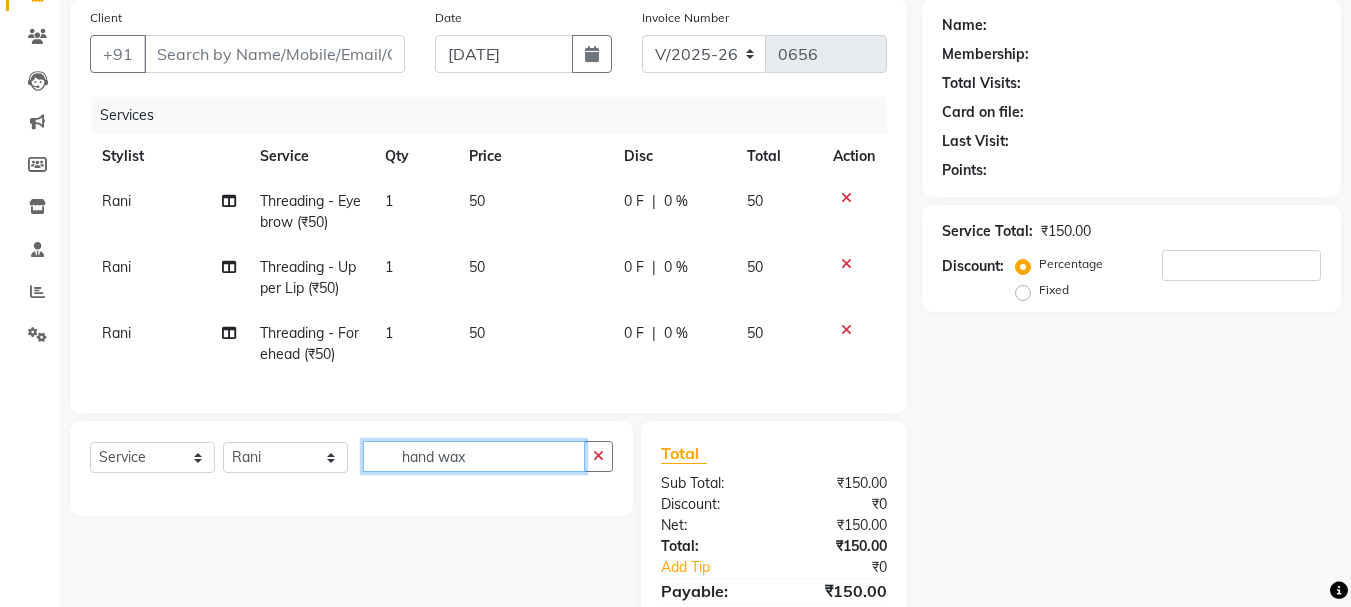 click on "hand wax" 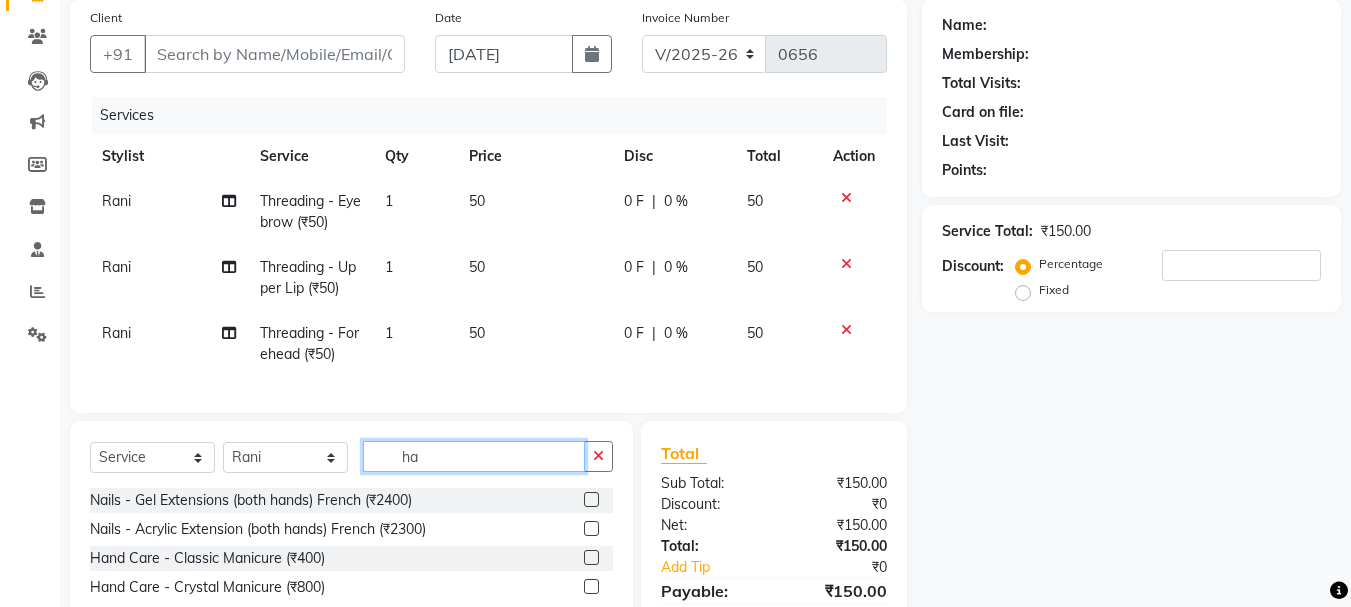 type on "h" 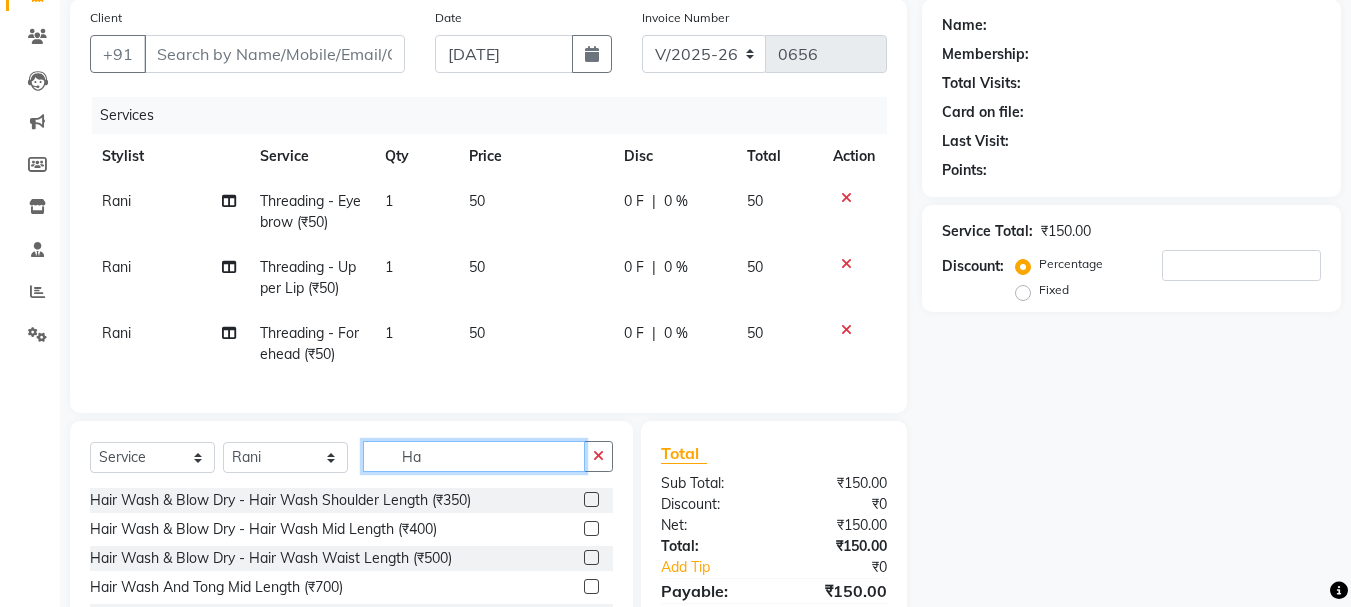 type on "H" 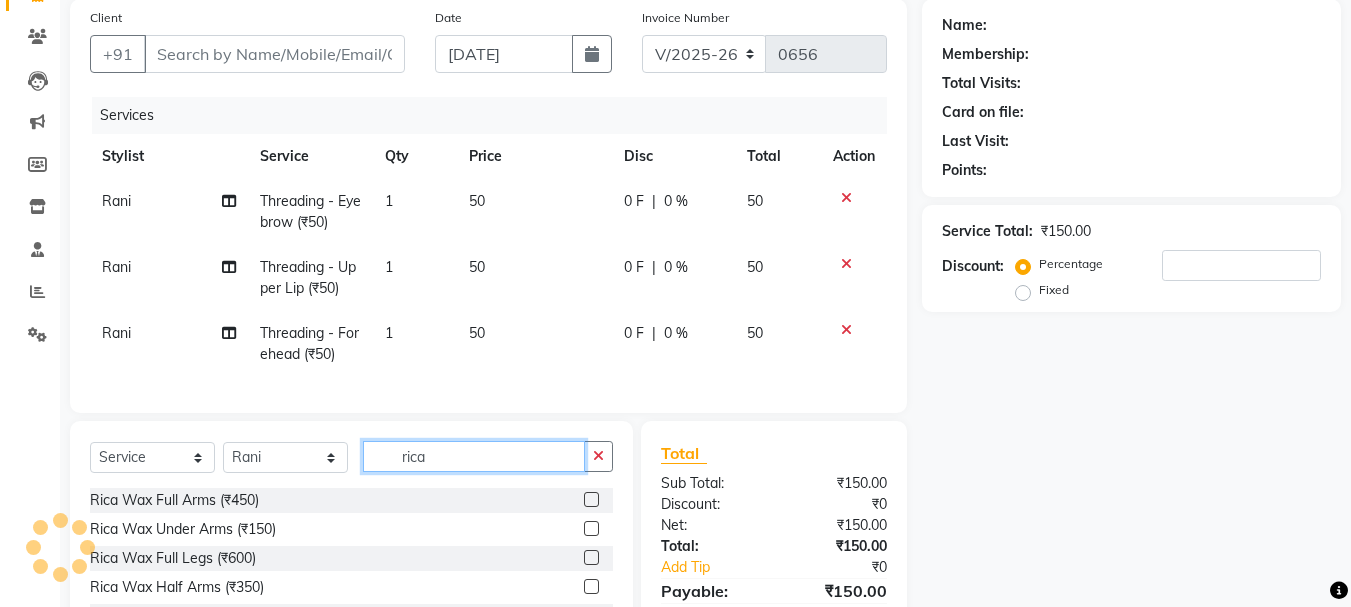 type on "rica" 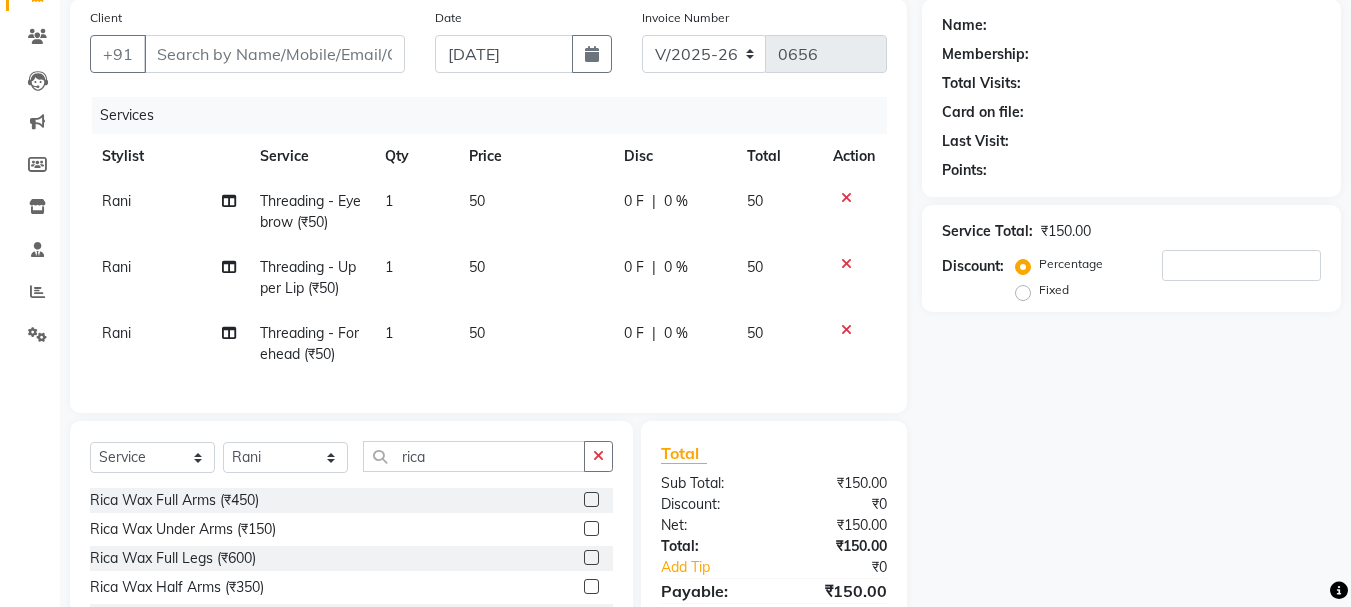 click 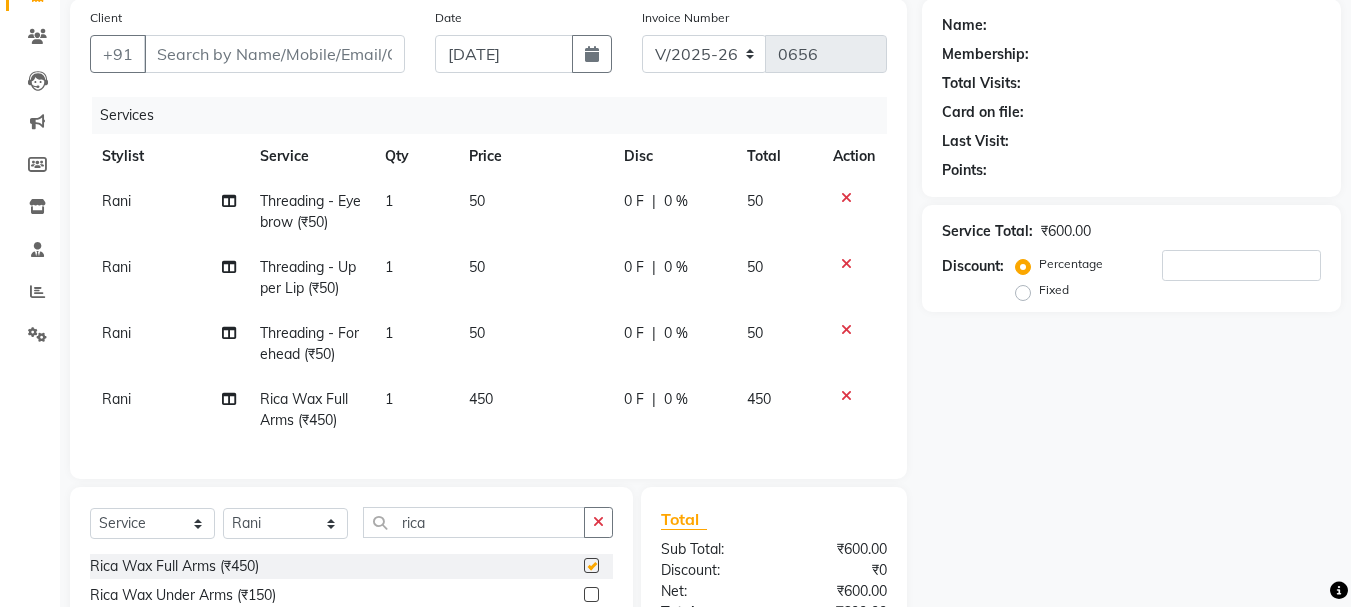 checkbox on "false" 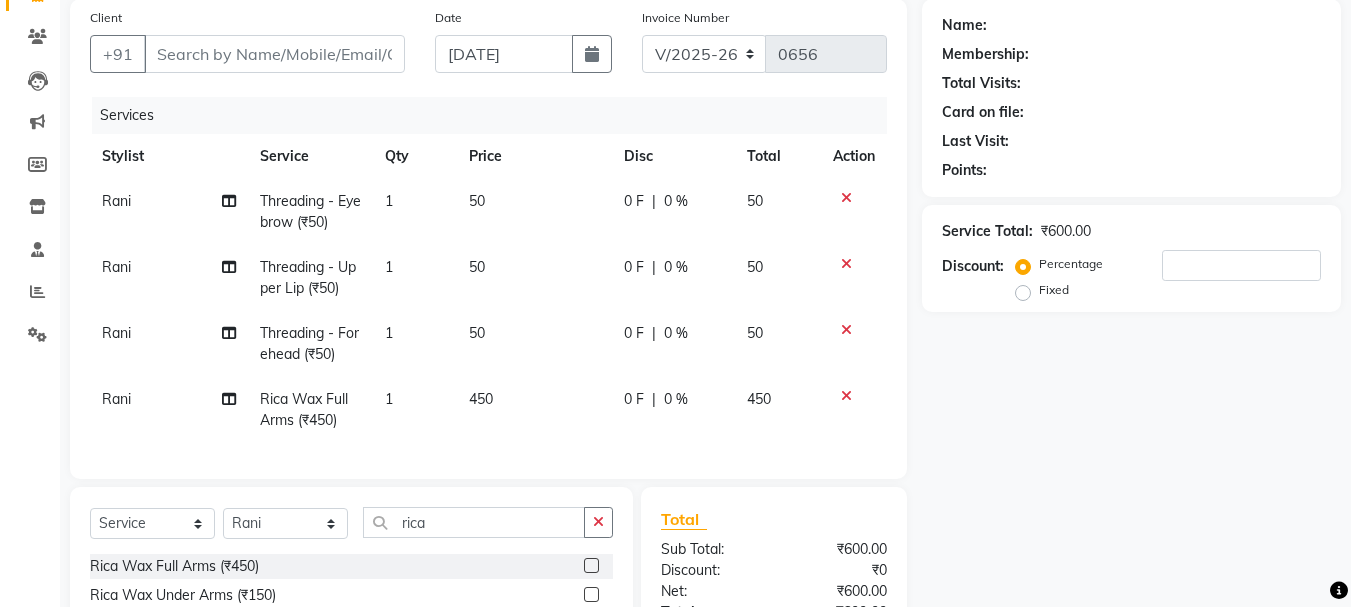 click on "Rani" 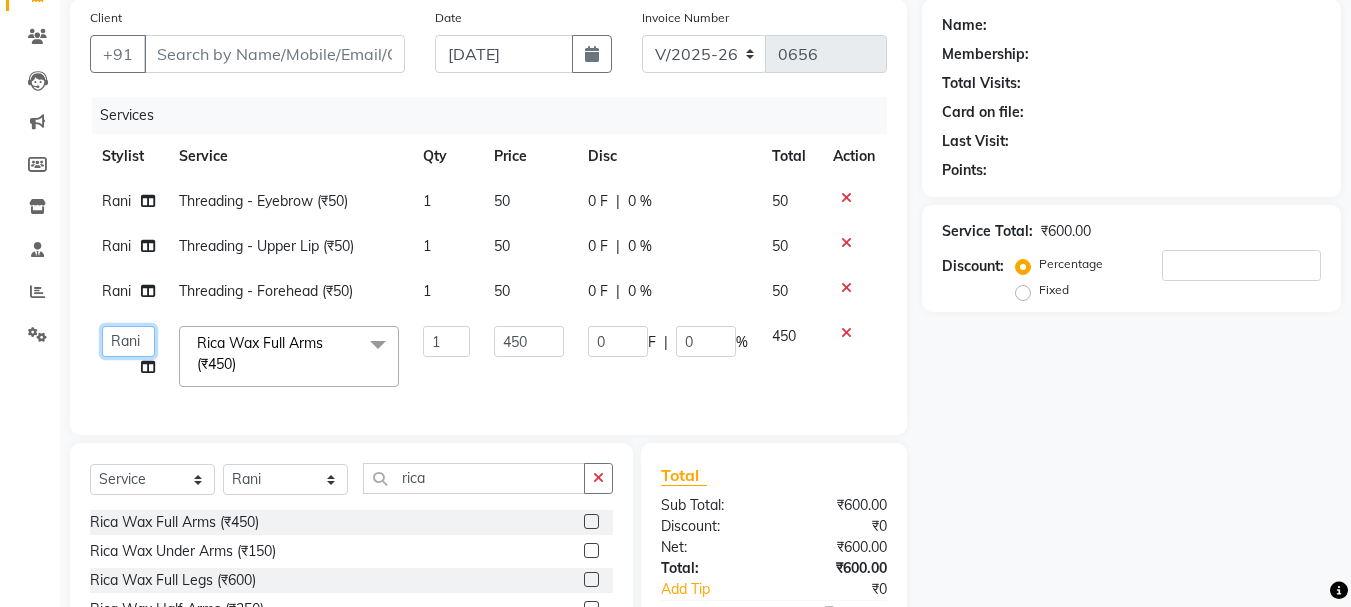 click on "[PERSON_NAME]   [PERSON_NAME]   Rani   Salon" 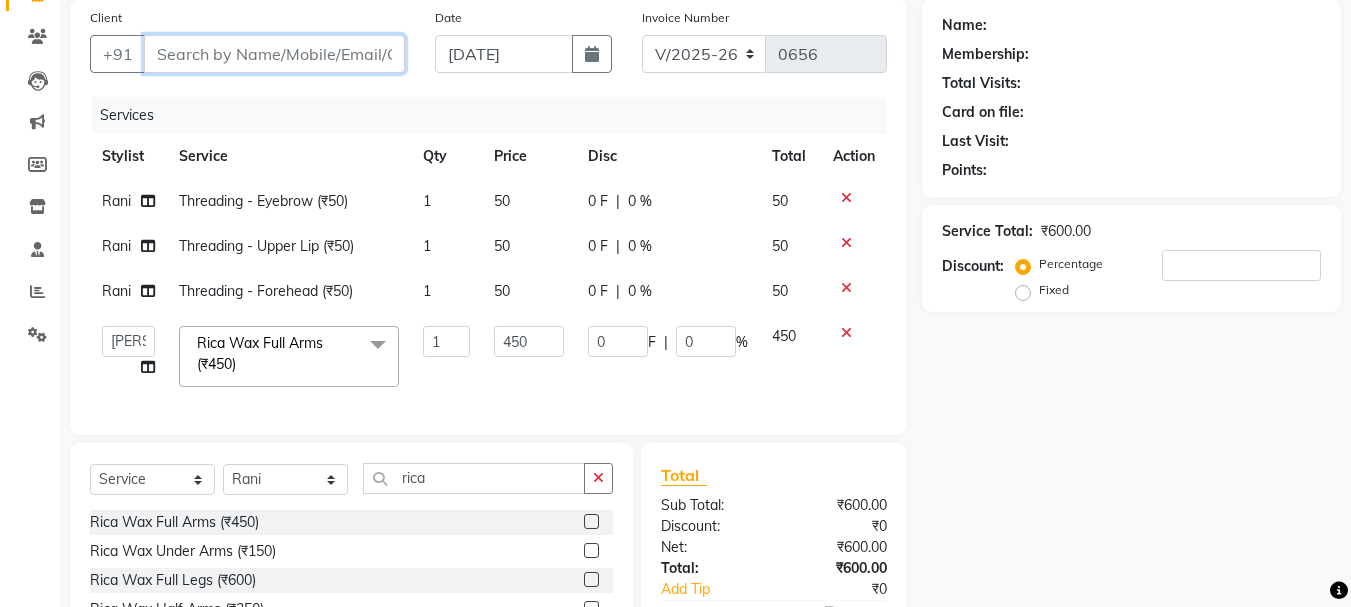 click on "Client" at bounding box center (274, 54) 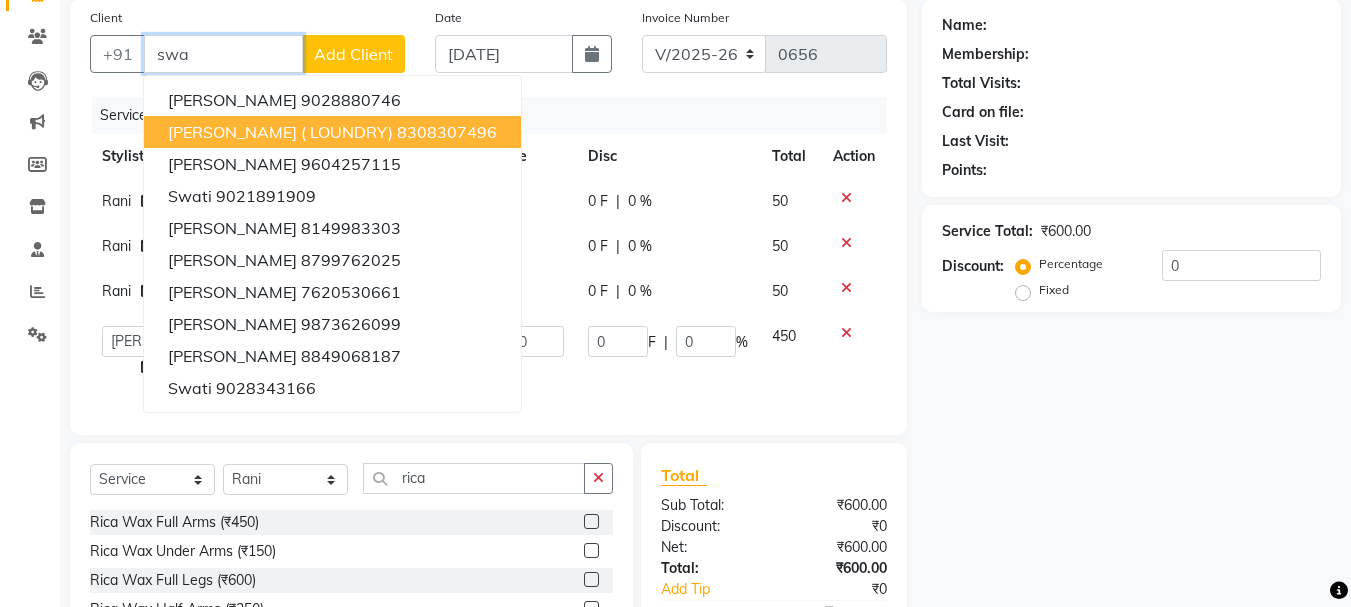 click on "[PERSON_NAME] ( LOUNDRY)  8308307496" at bounding box center (332, 132) 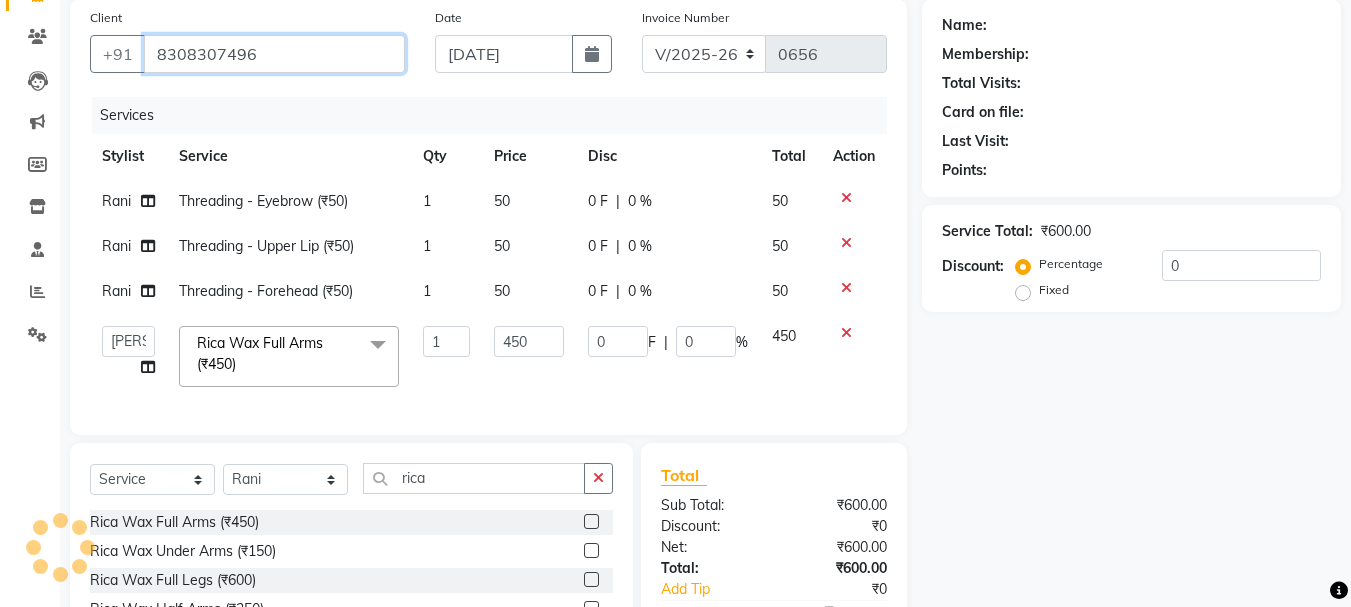 type on "8308307496" 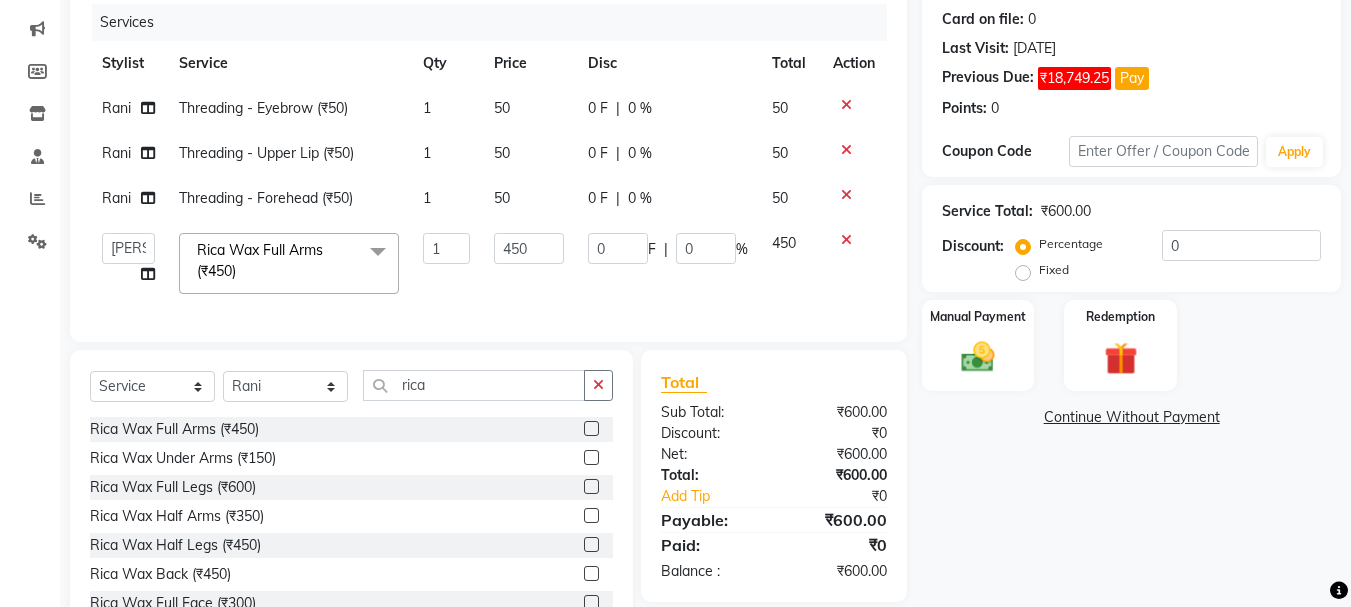 scroll, scrollTop: 218, scrollLeft: 0, axis: vertical 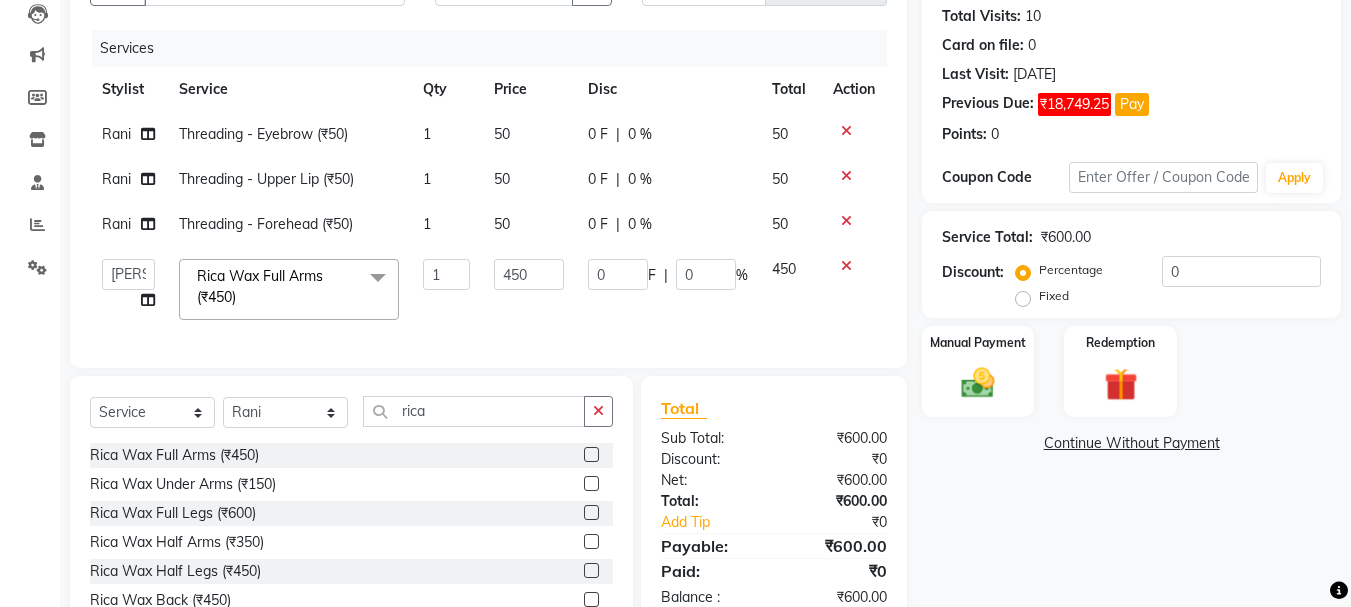 drag, startPoint x: 890, startPoint y: 207, endPoint x: 855, endPoint y: 154, distance: 63.51378 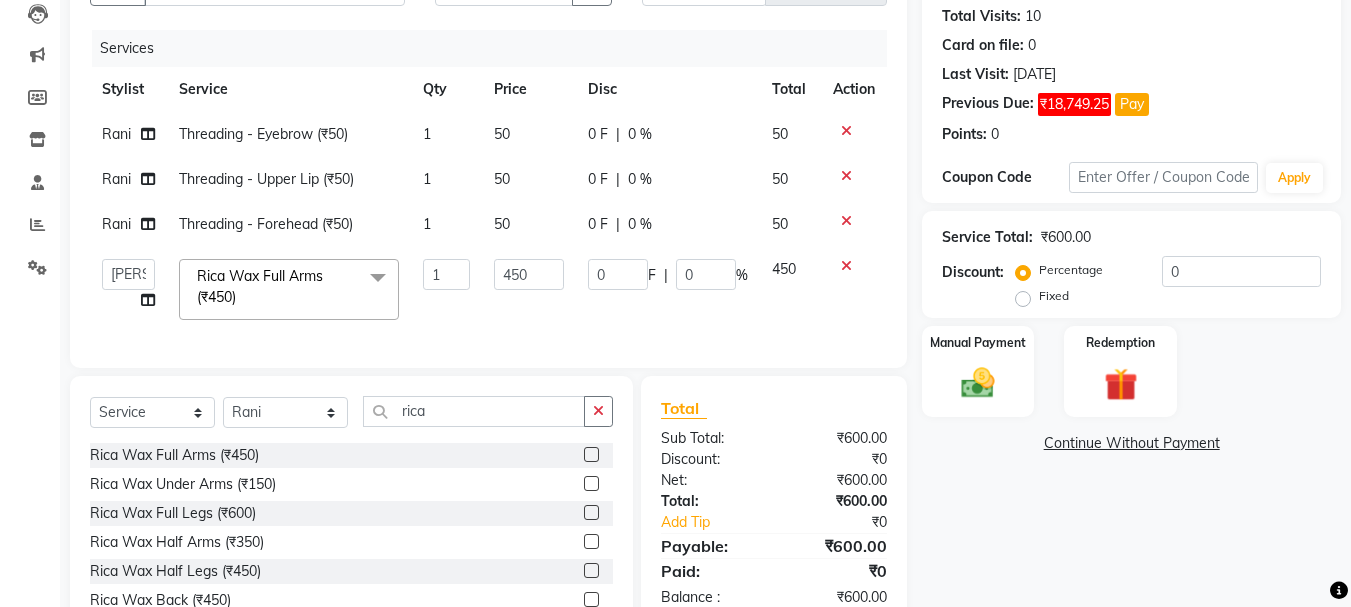 click 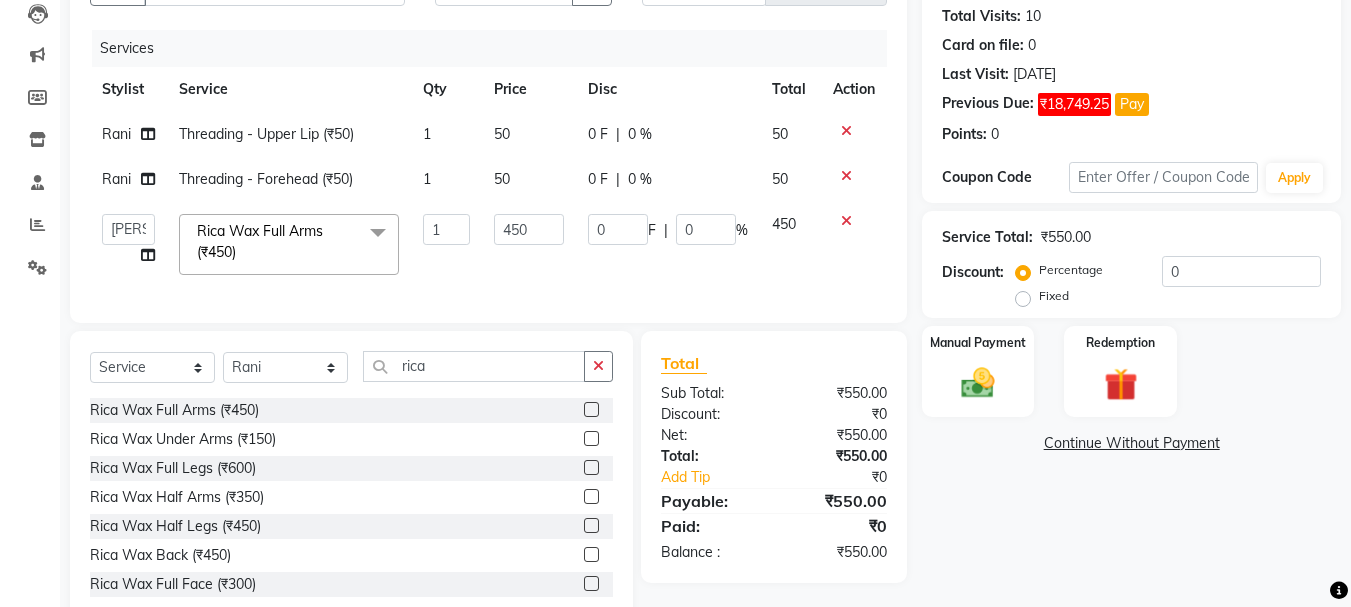 click 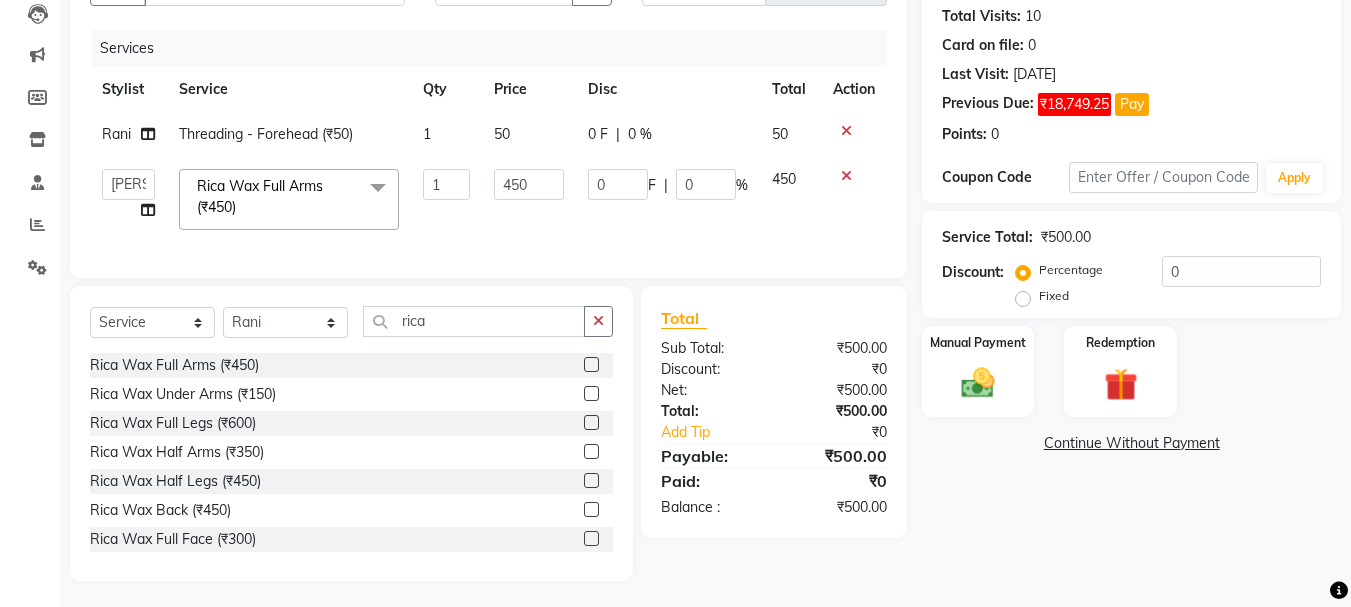 click 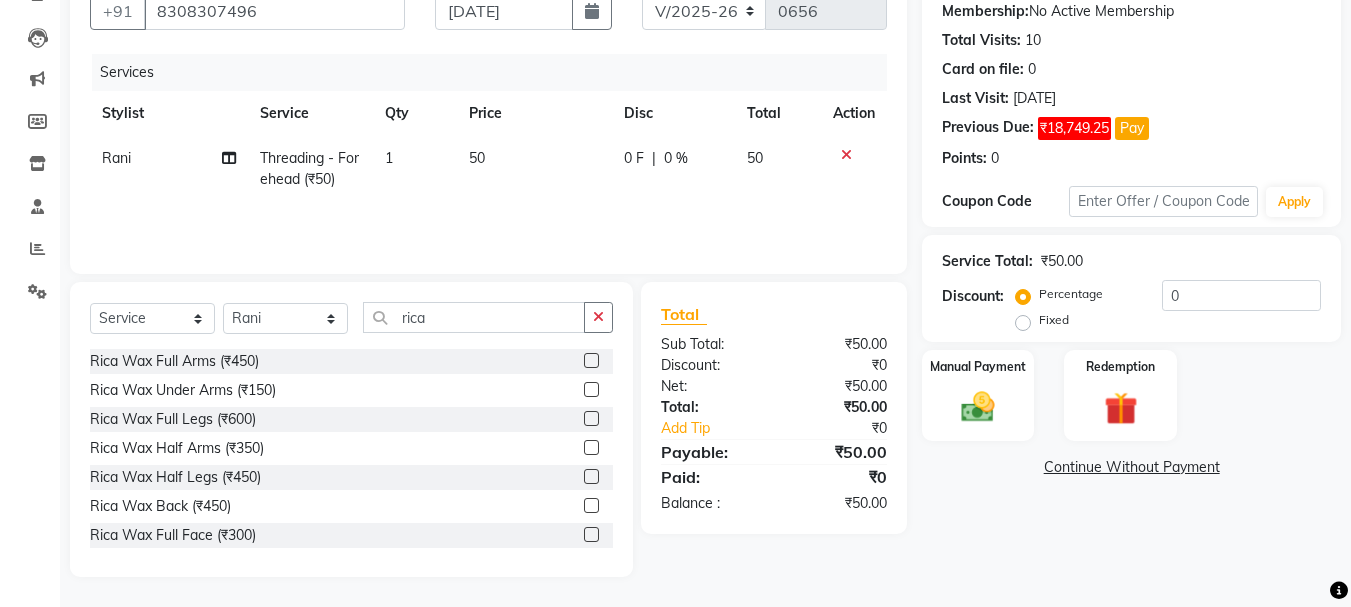click 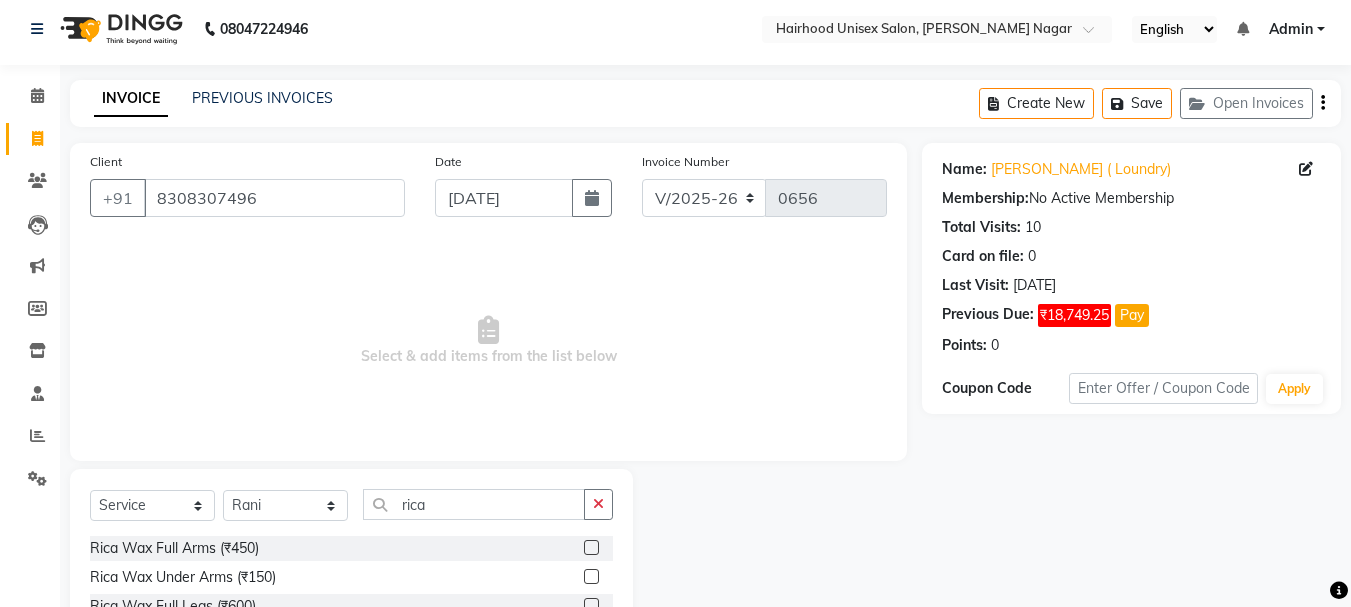 scroll, scrollTop: 0, scrollLeft: 0, axis: both 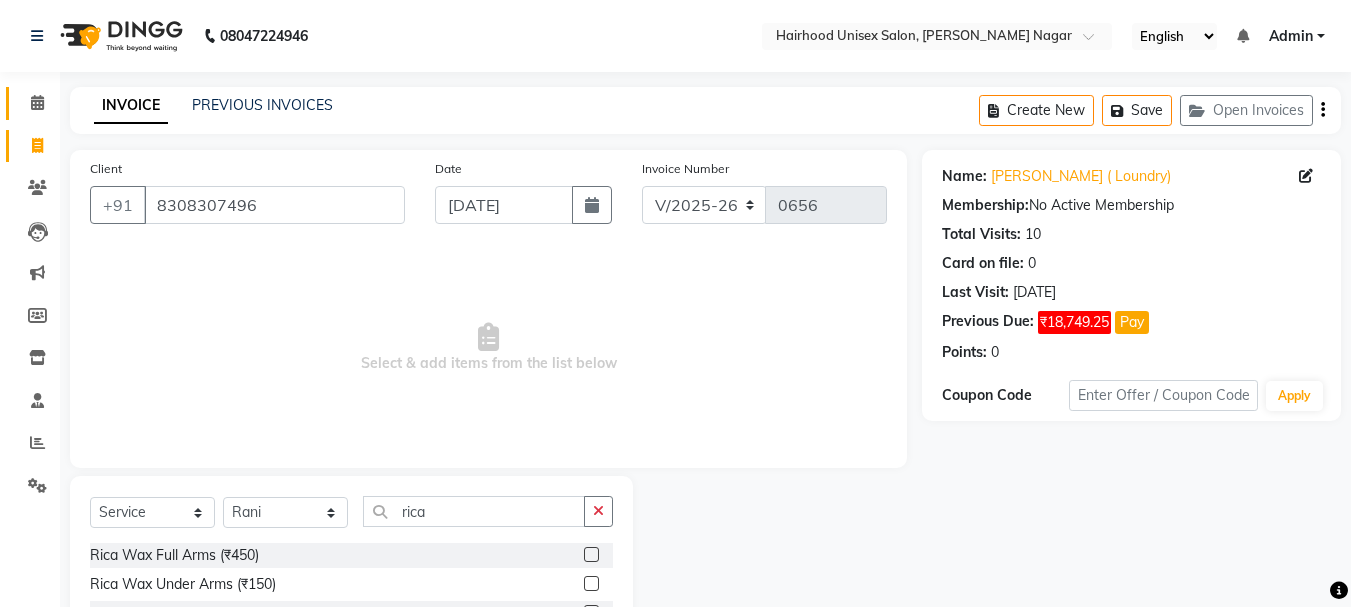 click 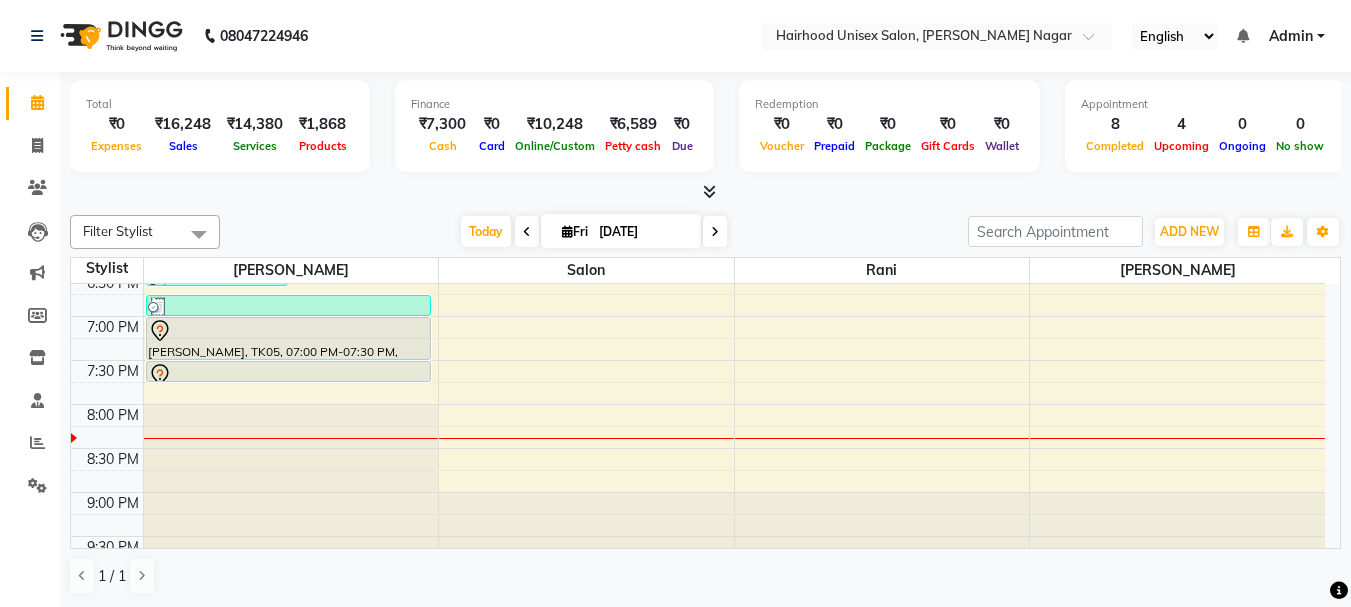 scroll, scrollTop: 940, scrollLeft: 0, axis: vertical 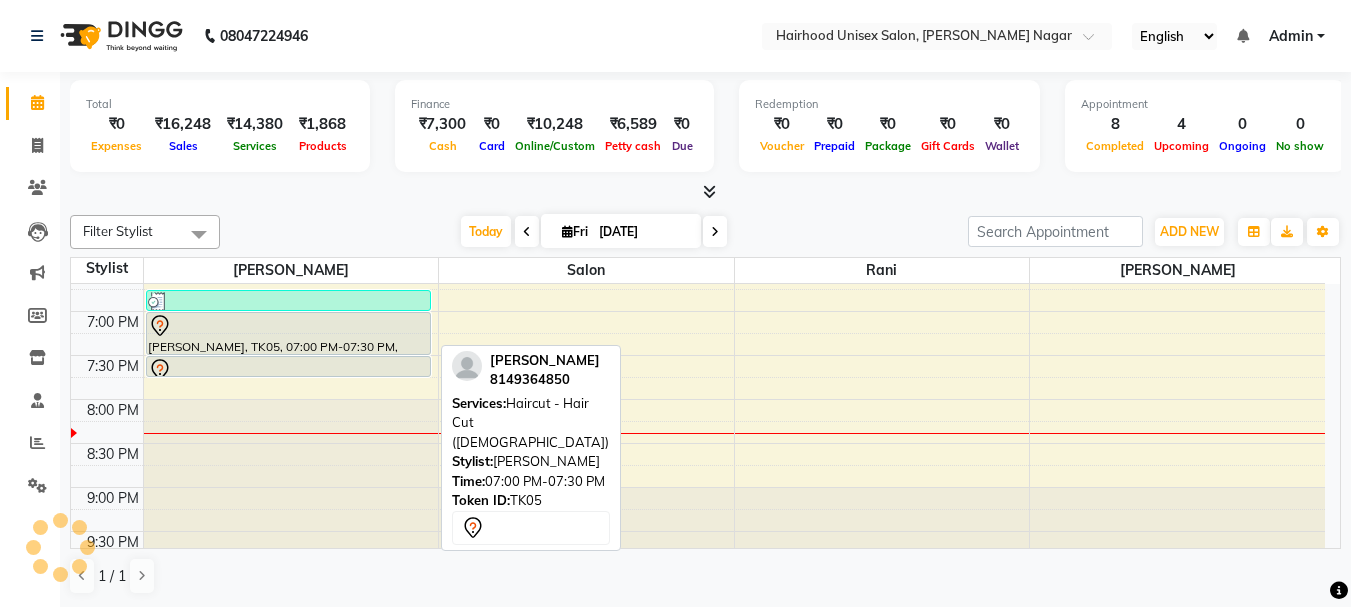click on "[PERSON_NAME], TK05, 07:00 PM-07:30 PM, Haircut - Hair Cut ([DEMOGRAPHIC_DATA])" at bounding box center [288, 333] 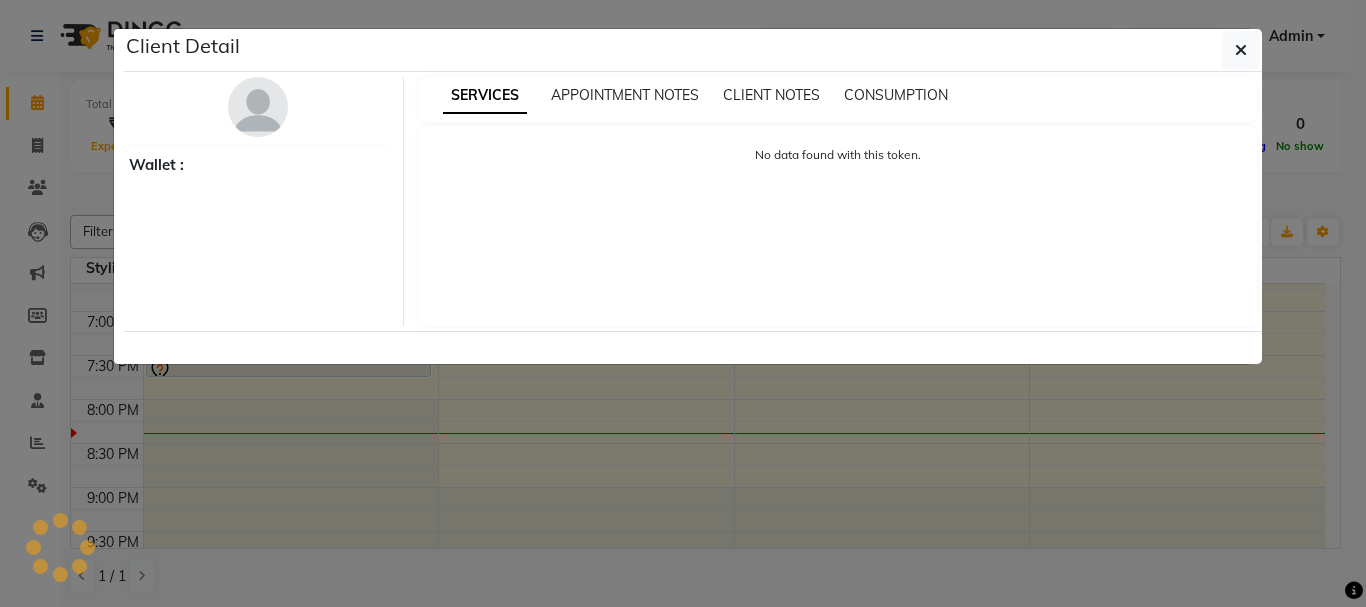 select on "7" 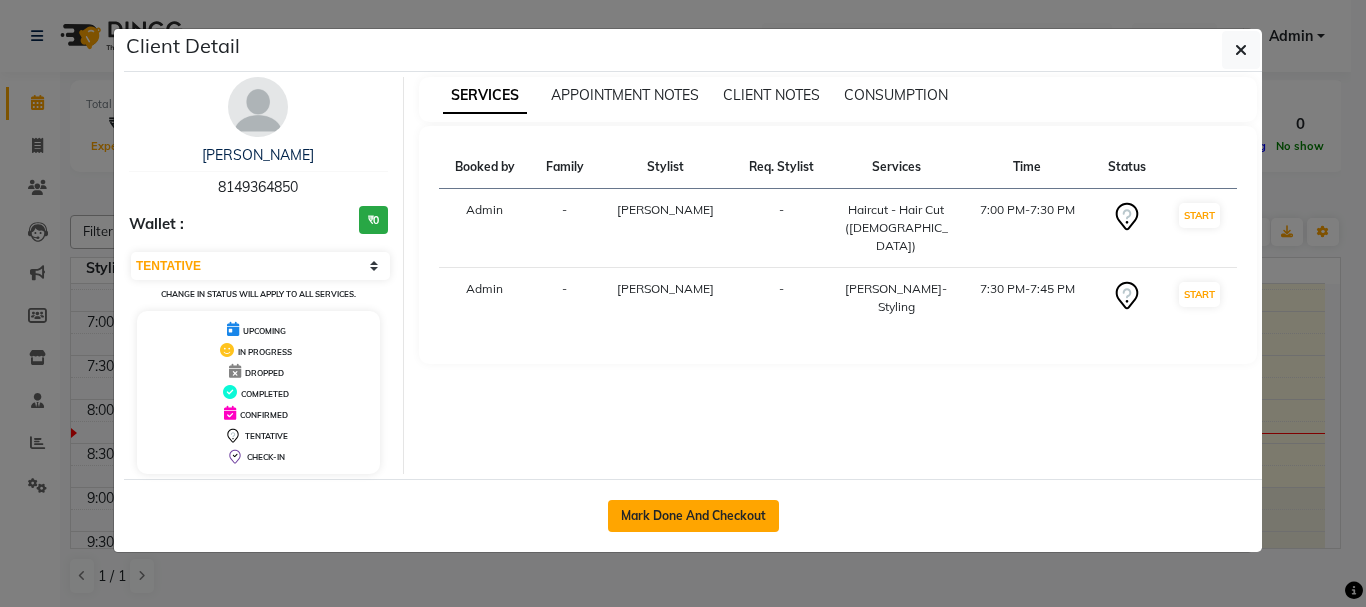 click on "Mark Done And Checkout" 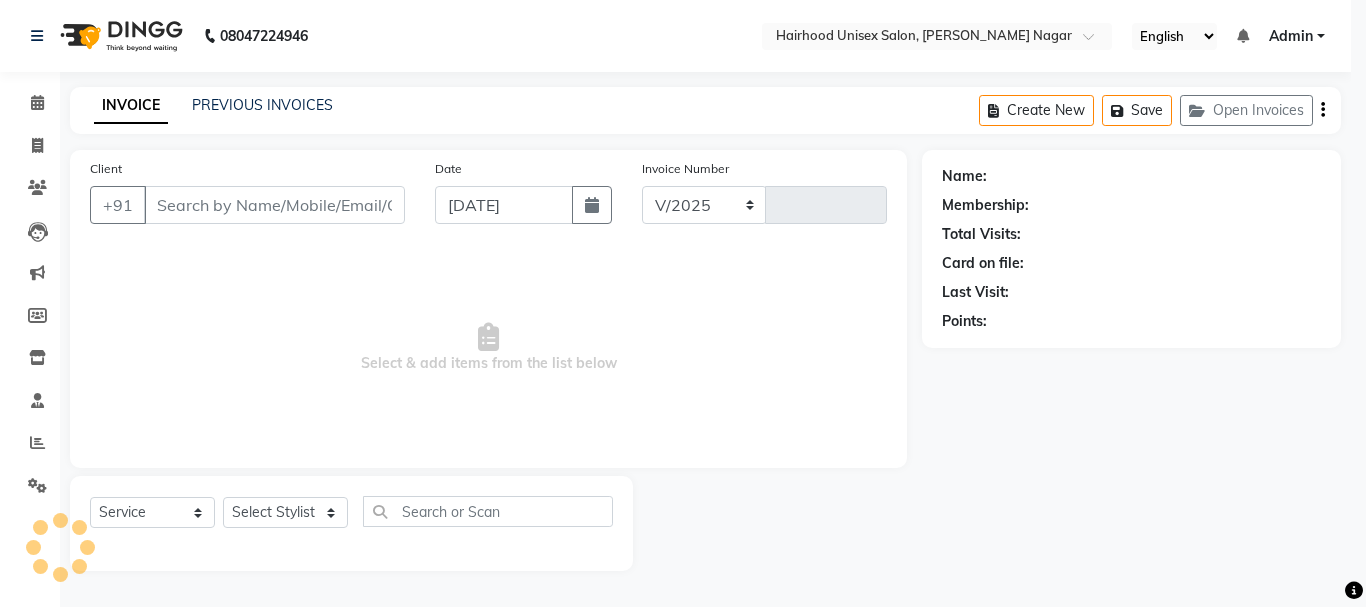 select on "754" 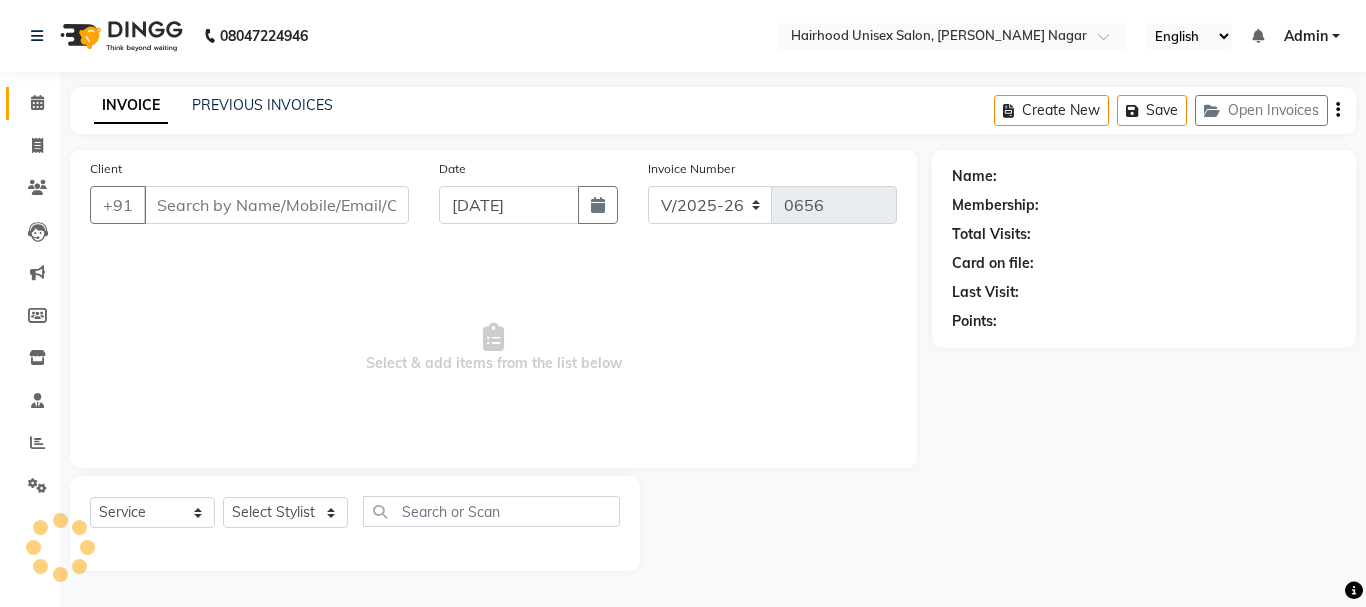 type on "8149364850" 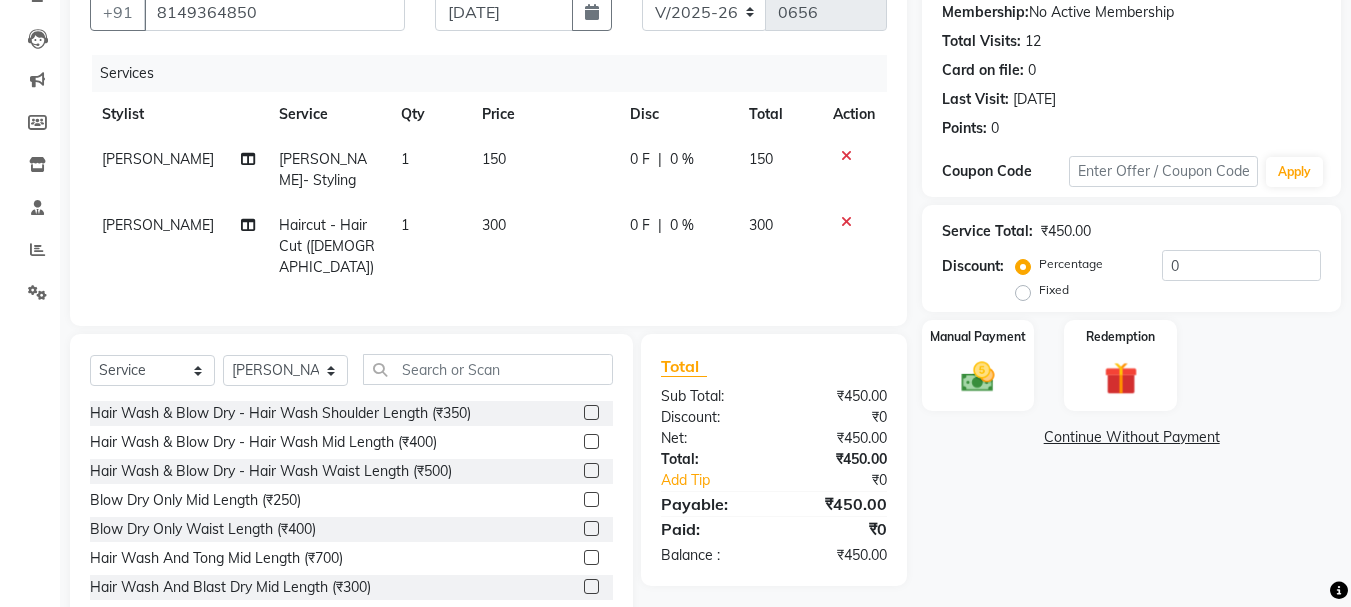 scroll, scrollTop: 218, scrollLeft: 0, axis: vertical 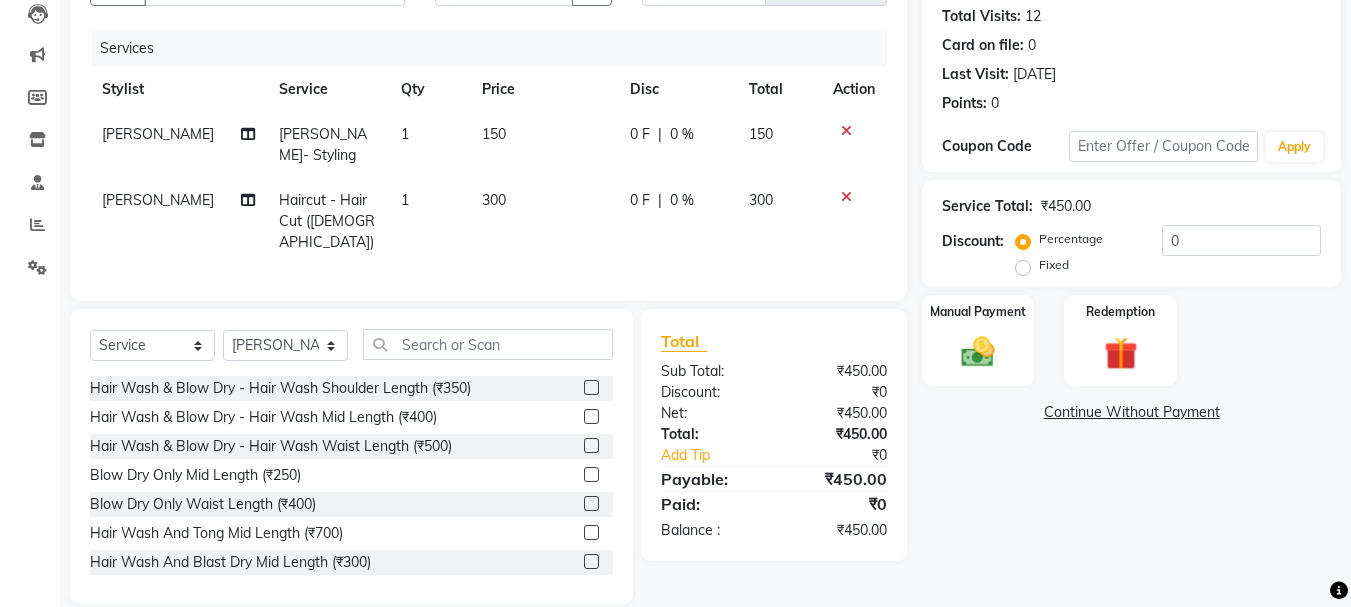 click on "Fixed" 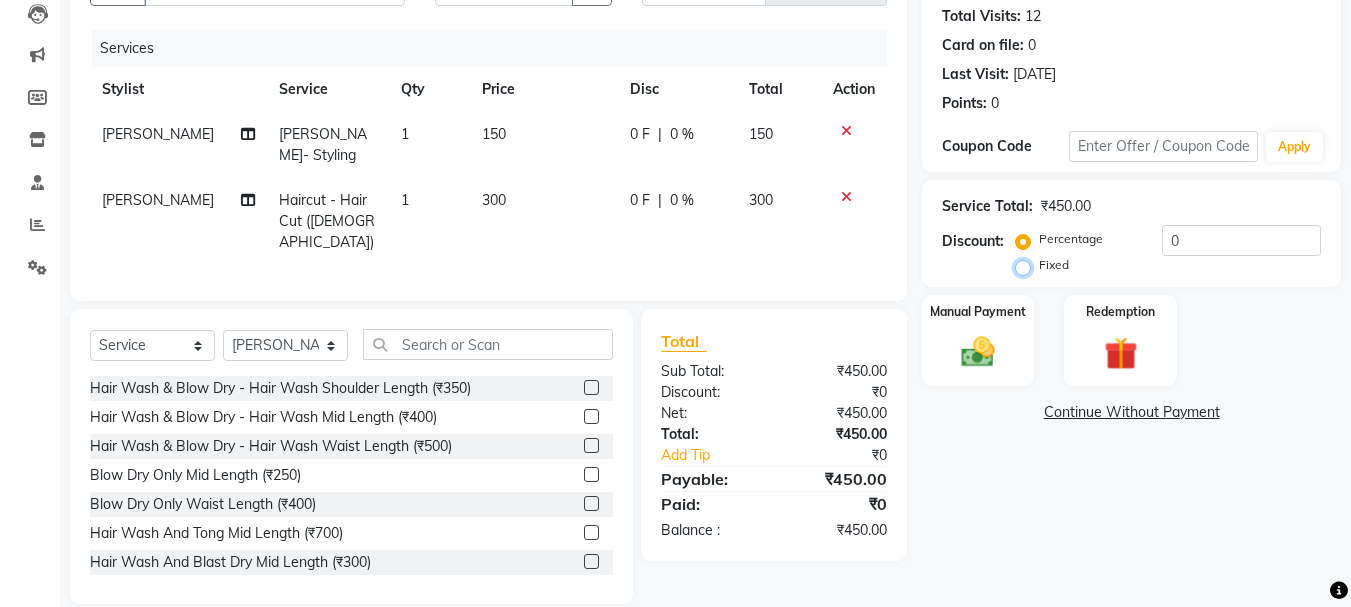 click on "Fixed" at bounding box center [1027, 265] 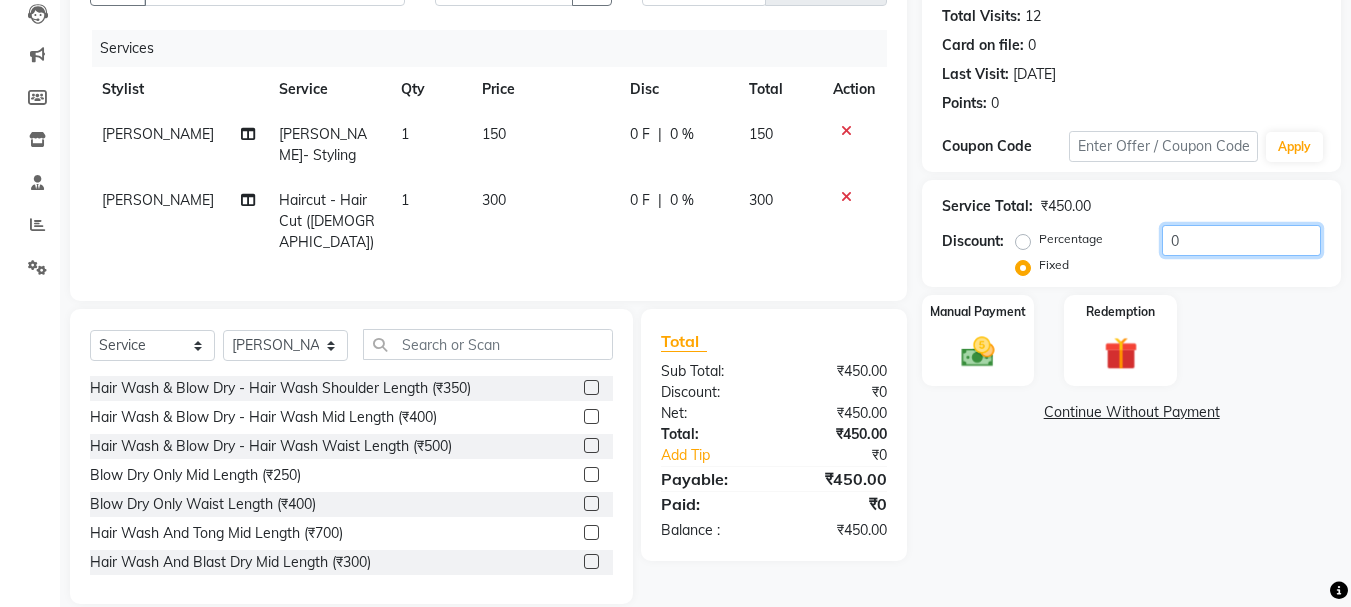 click on "0" 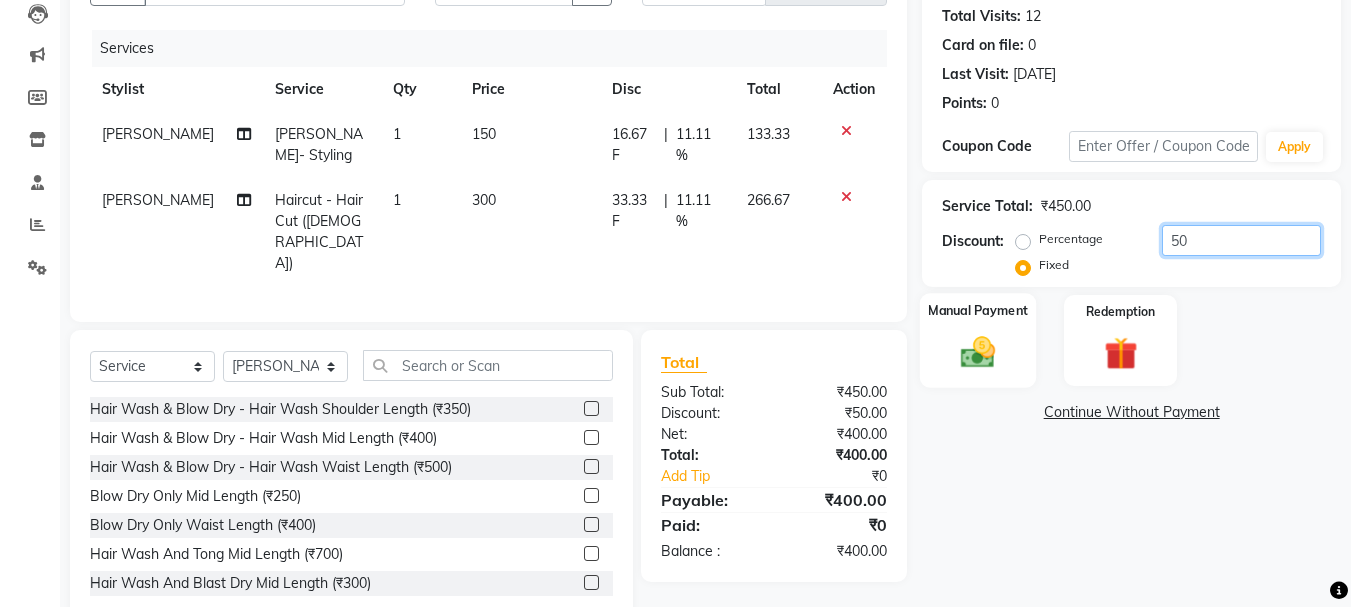 type on "50" 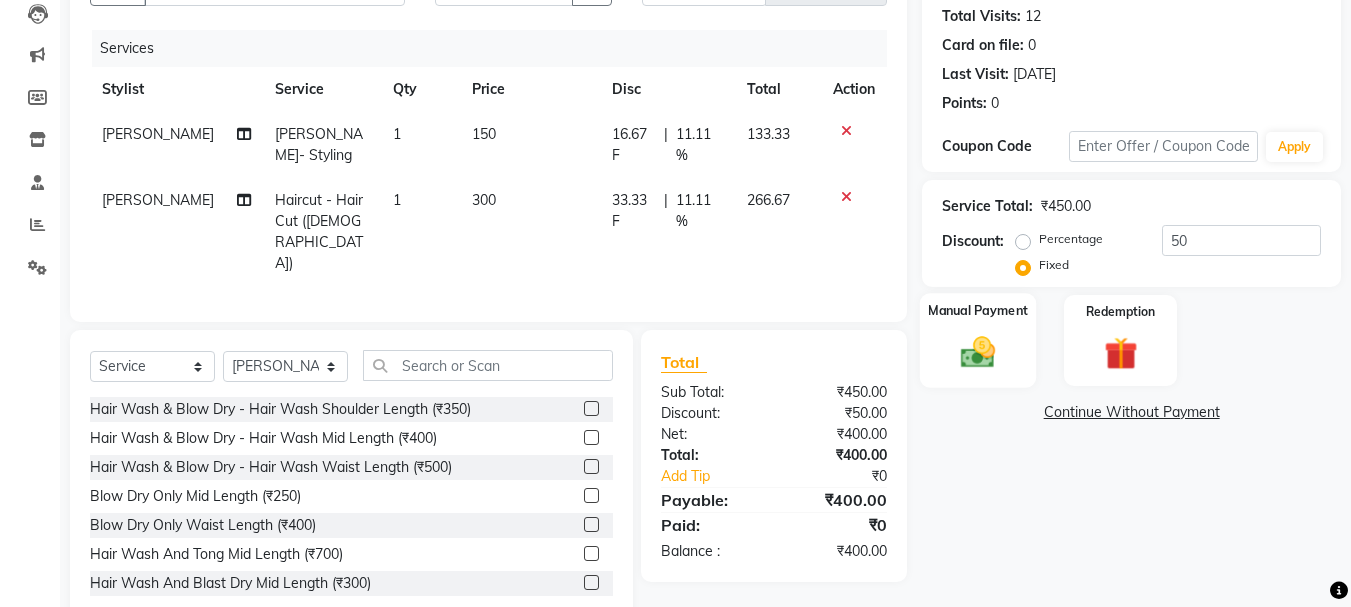 click 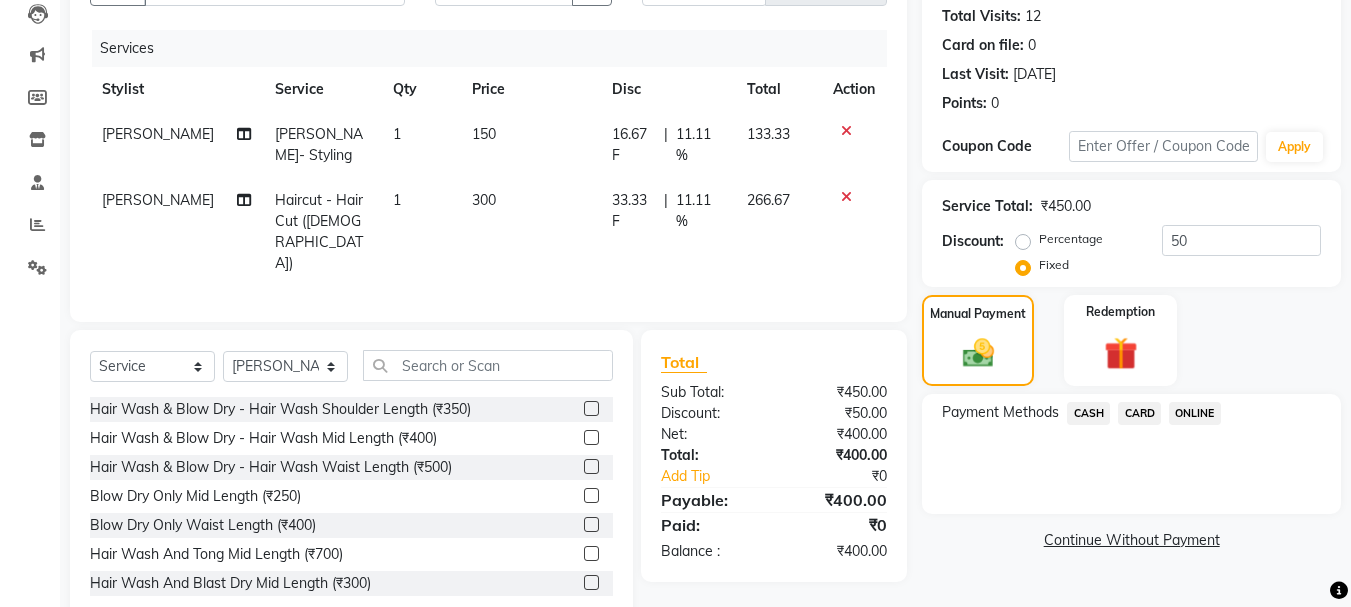 click on "ONLINE" 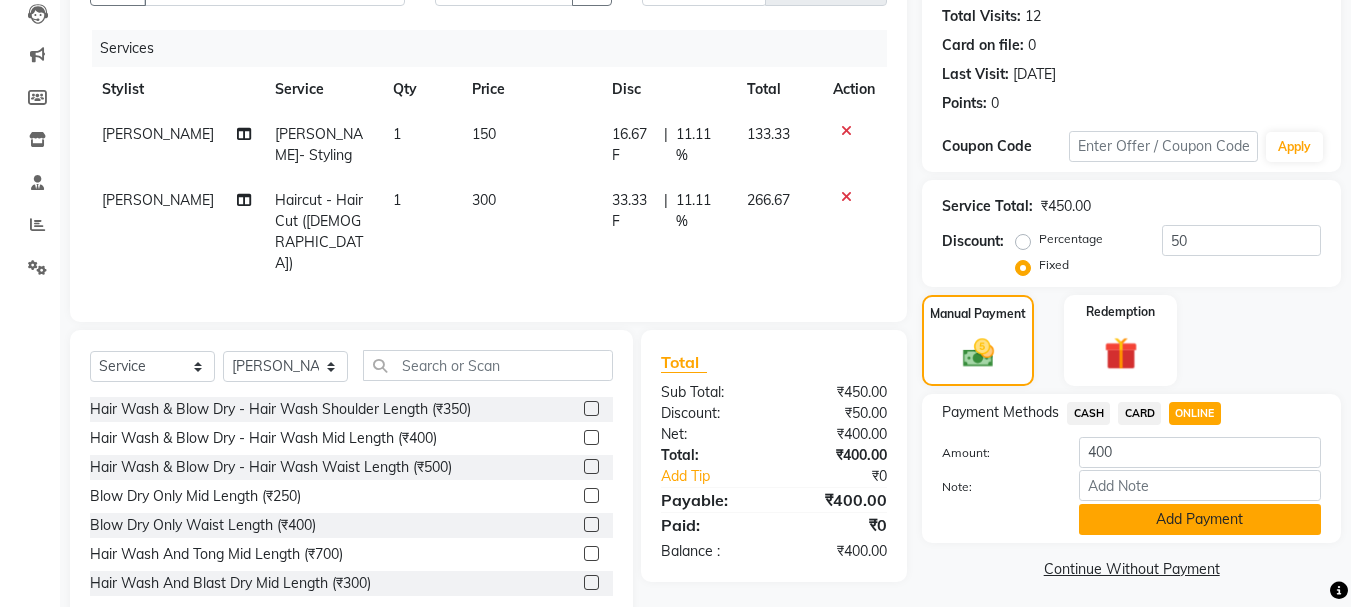 click on "Add Payment" 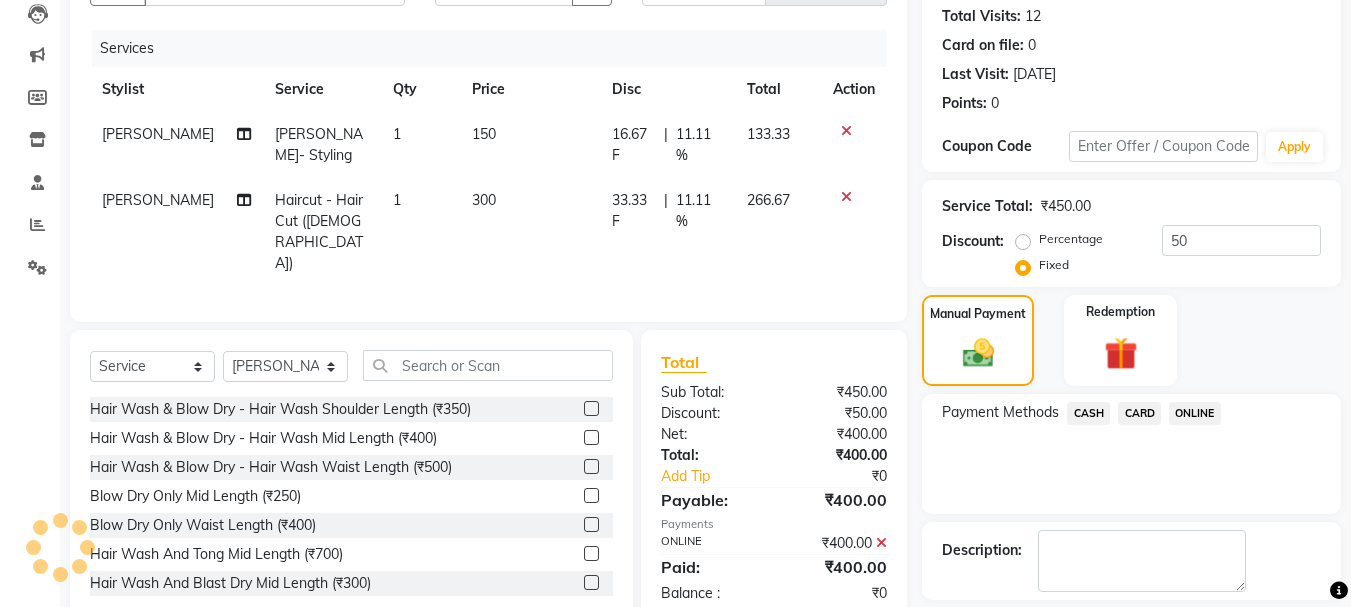 scroll, scrollTop: 309, scrollLeft: 0, axis: vertical 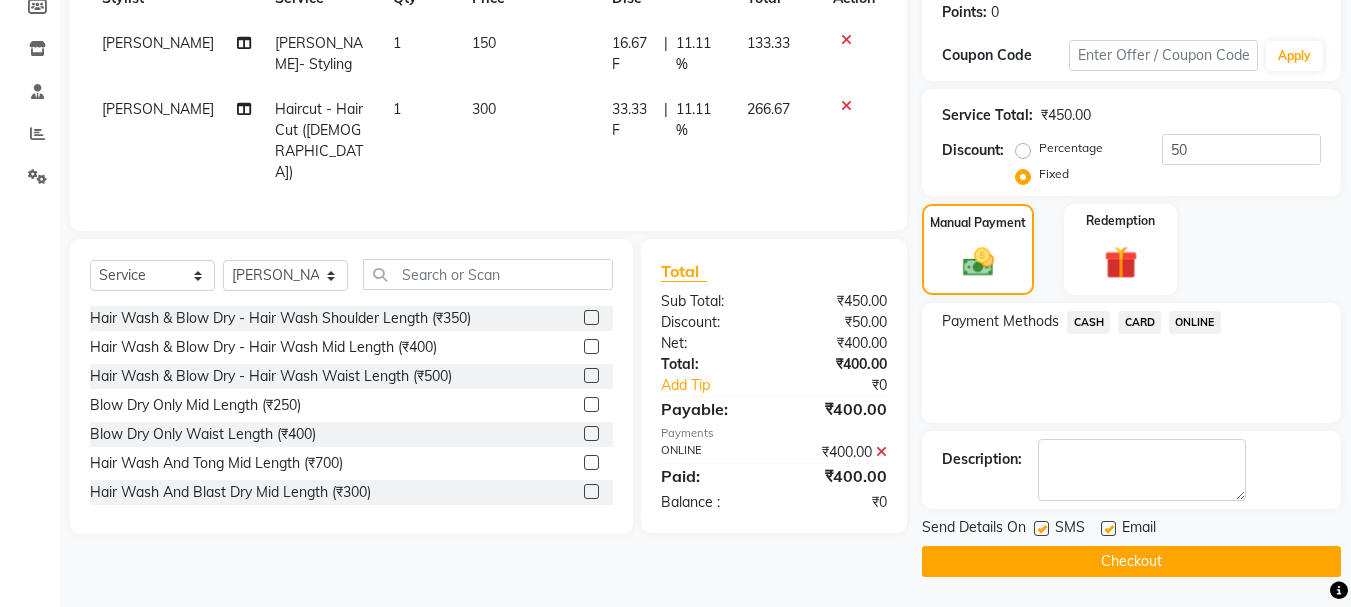 click on "Checkout" 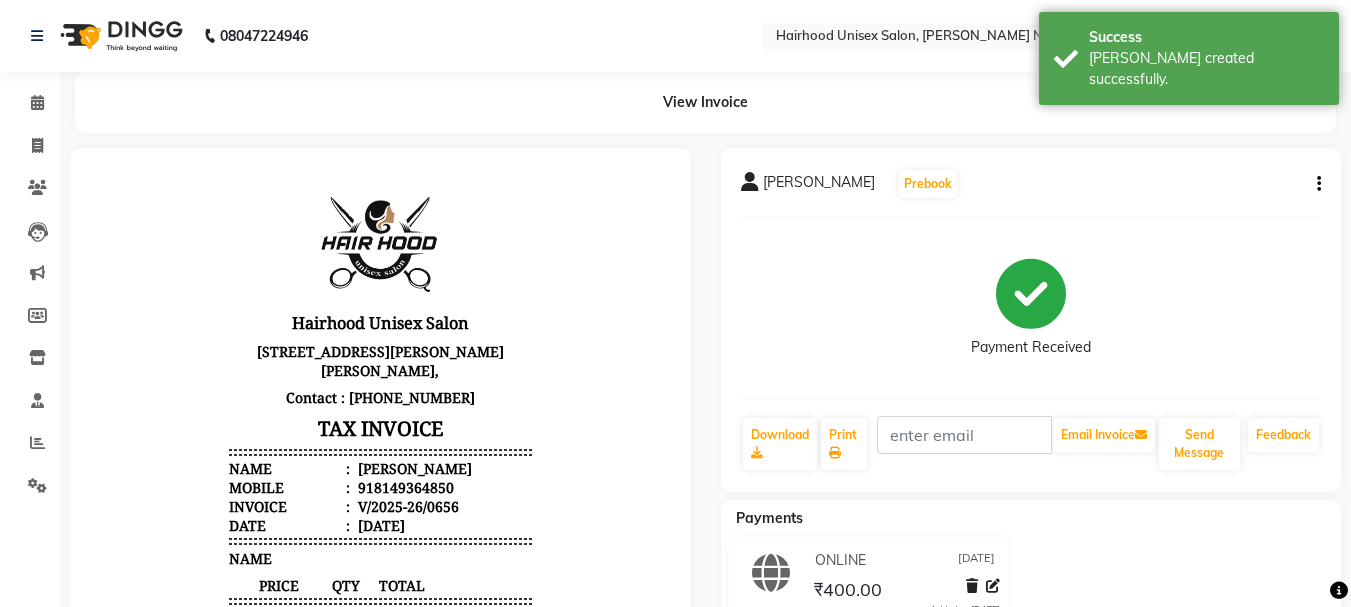 scroll, scrollTop: 0, scrollLeft: 0, axis: both 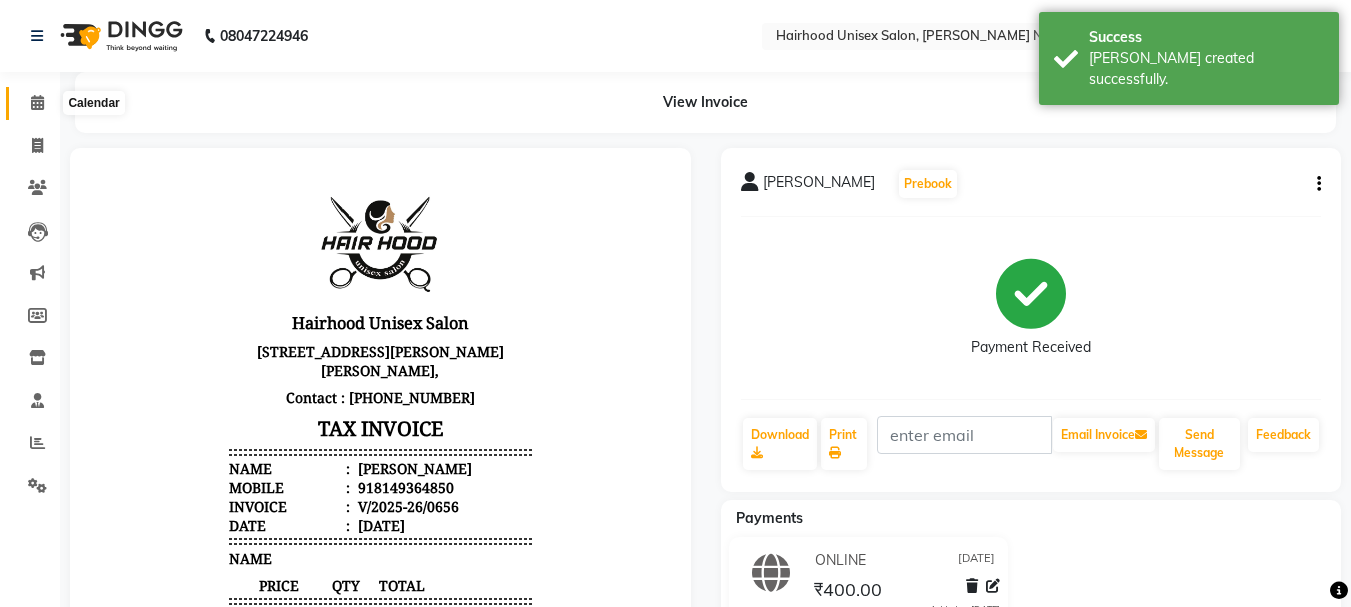 click 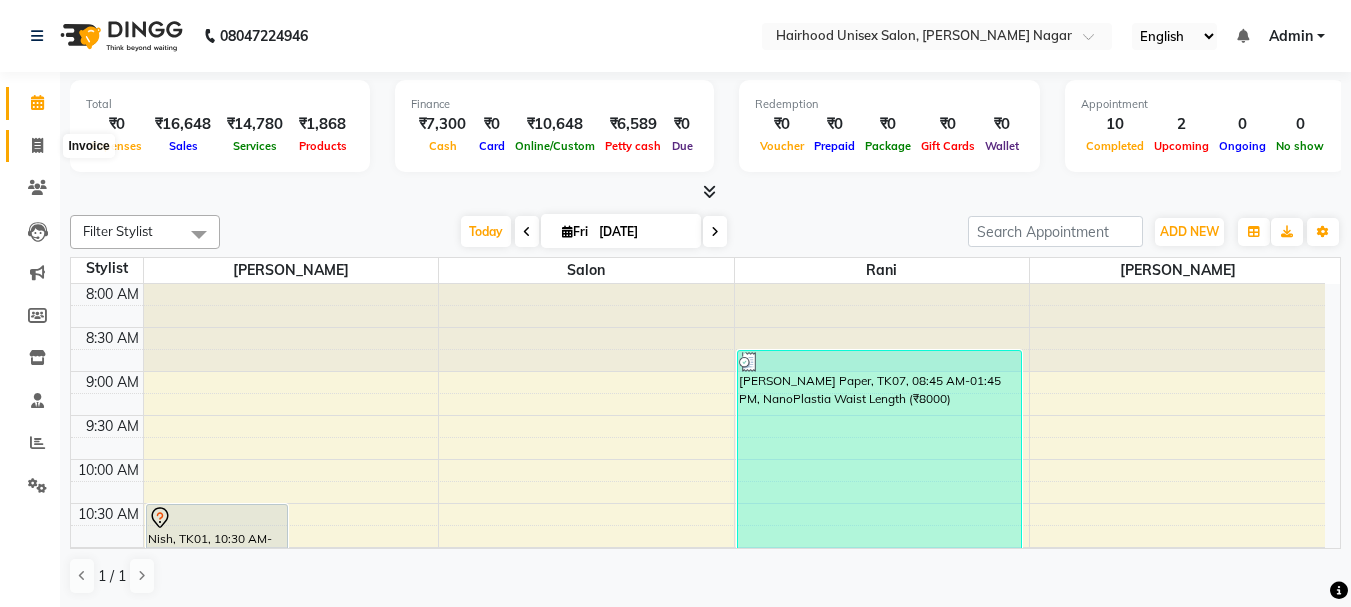click 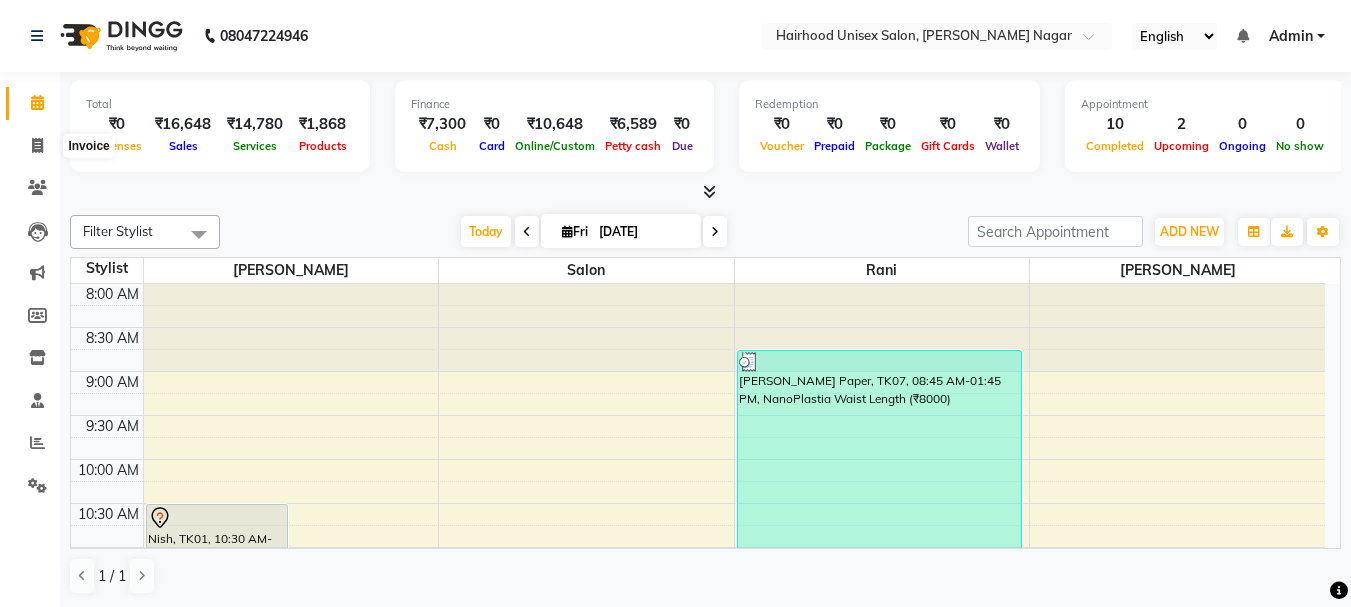 select on "service" 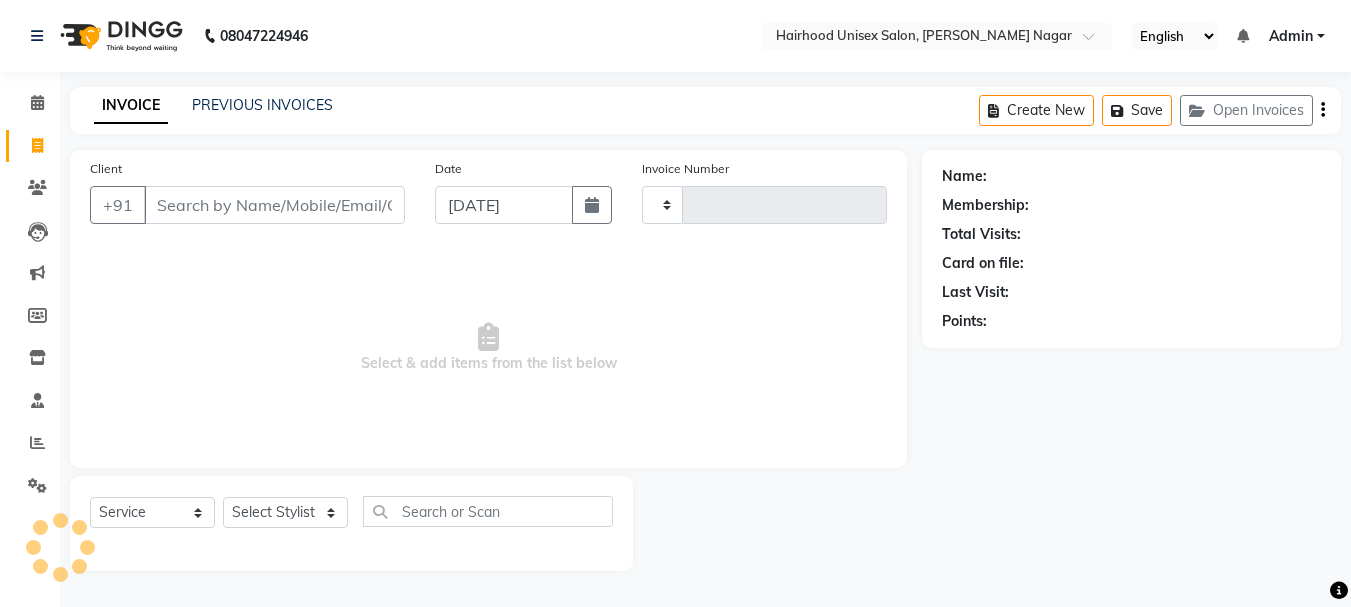 type on "0657" 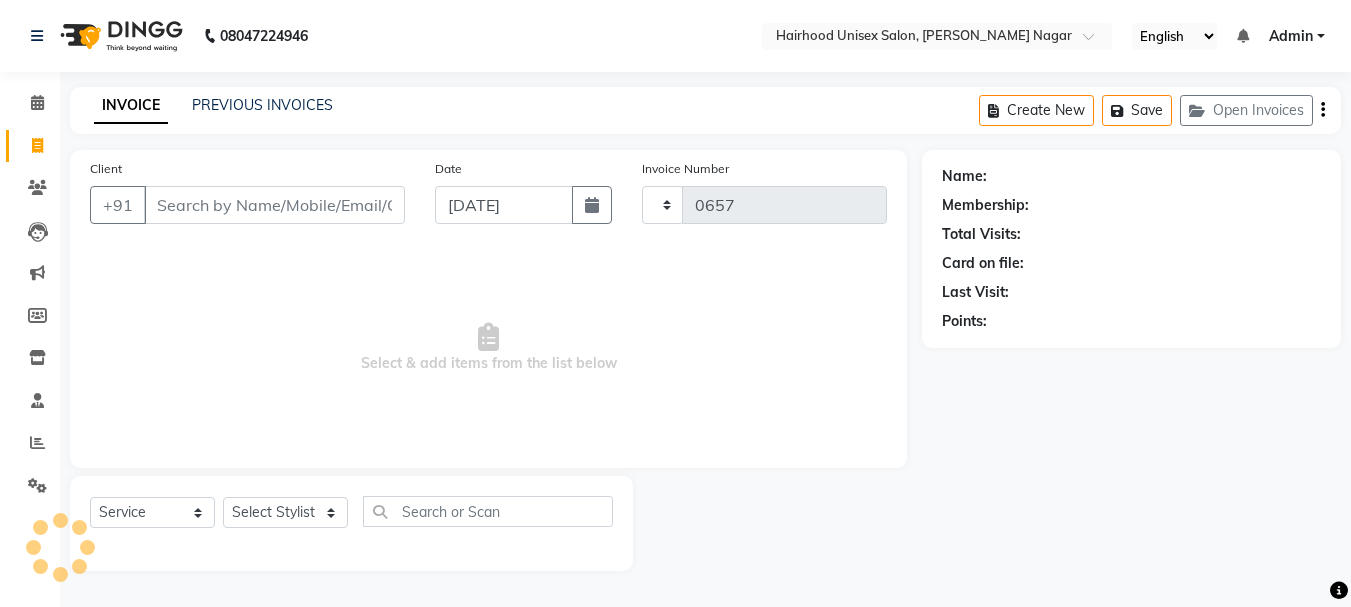 select on "754" 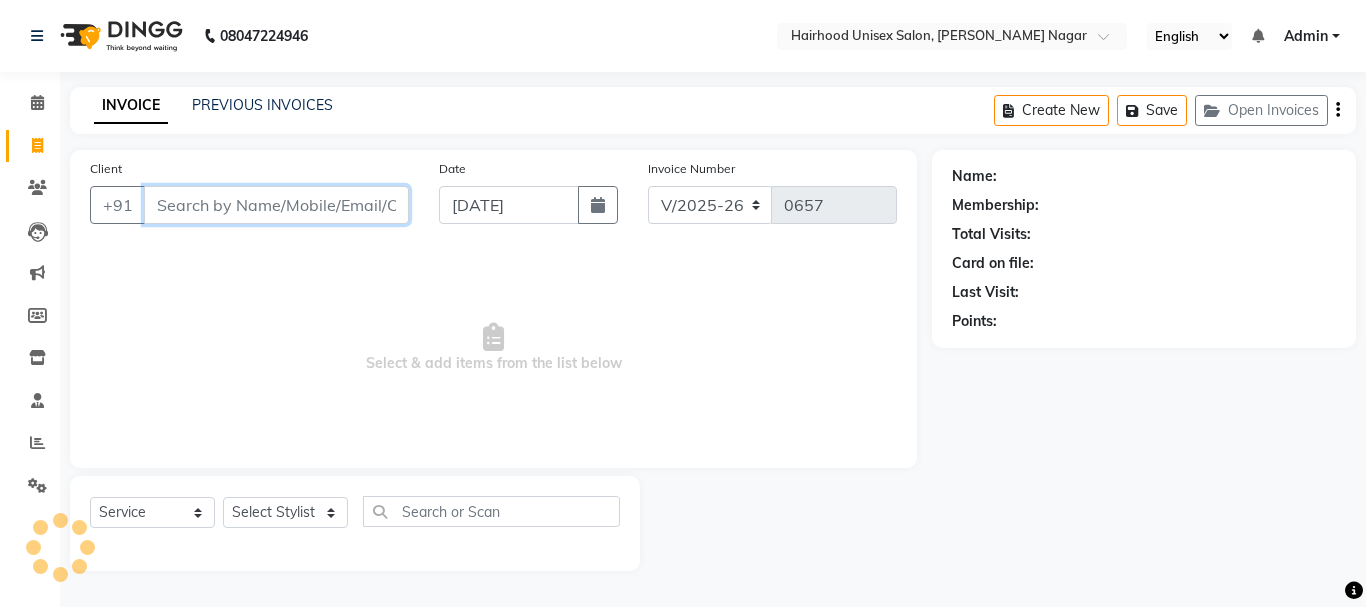 click on "Client" at bounding box center (276, 205) 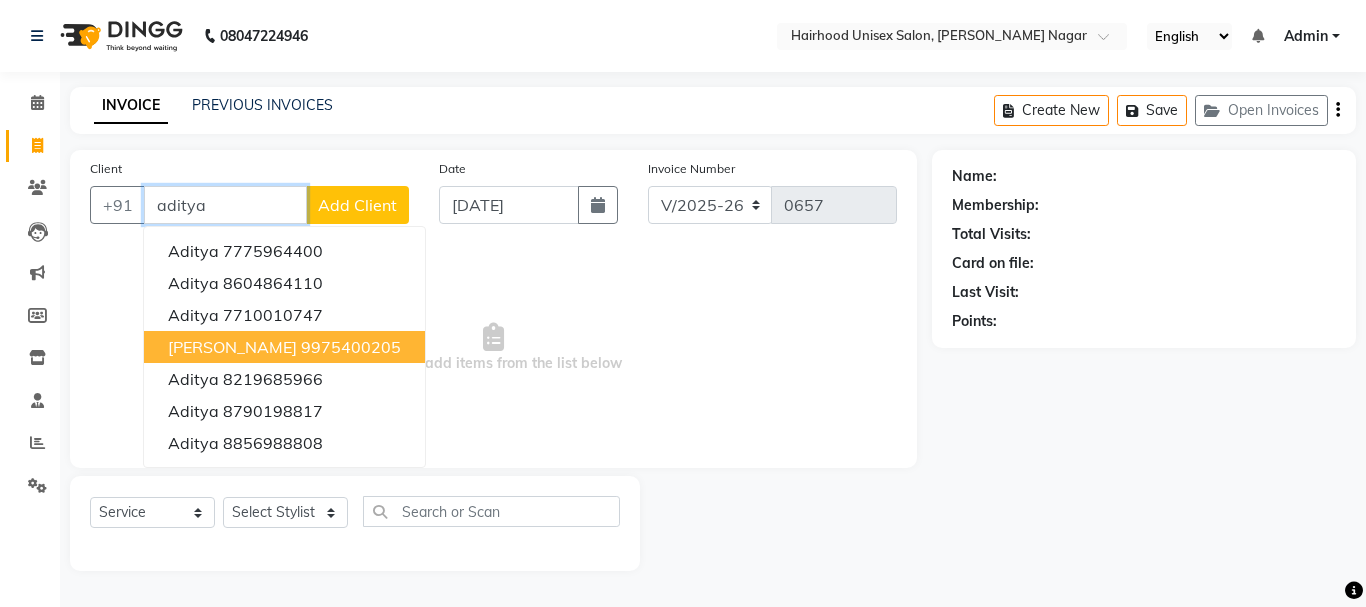 click on "[PERSON_NAME]" at bounding box center (232, 347) 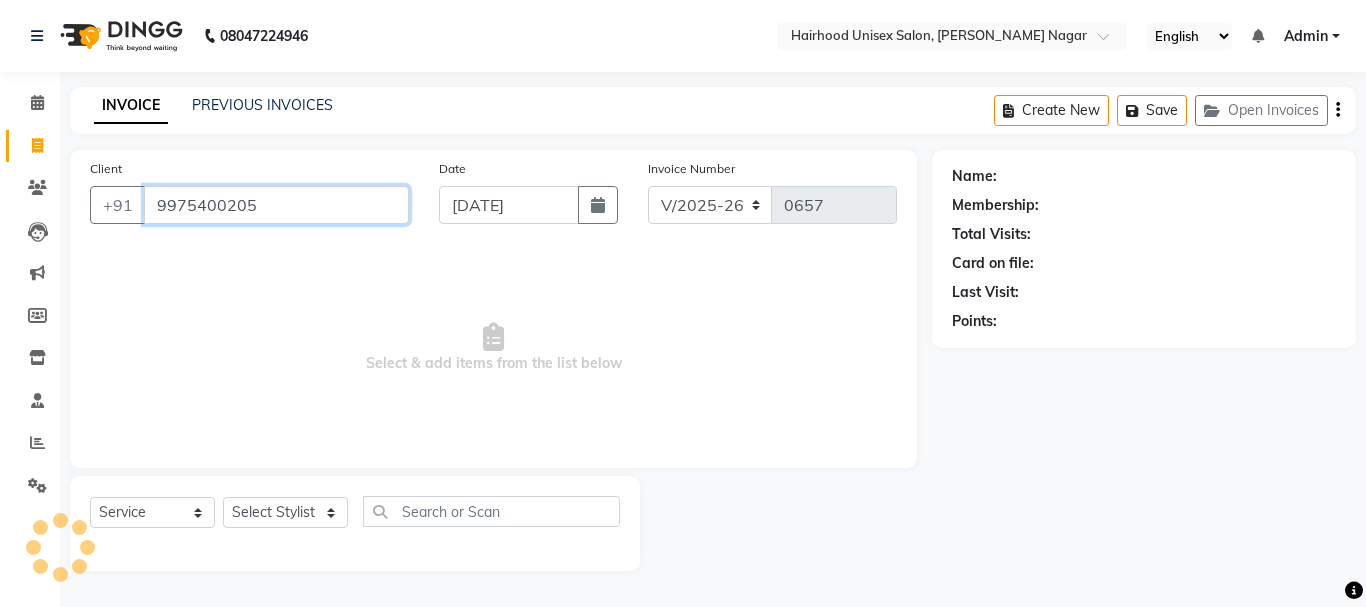 type on "9975400205" 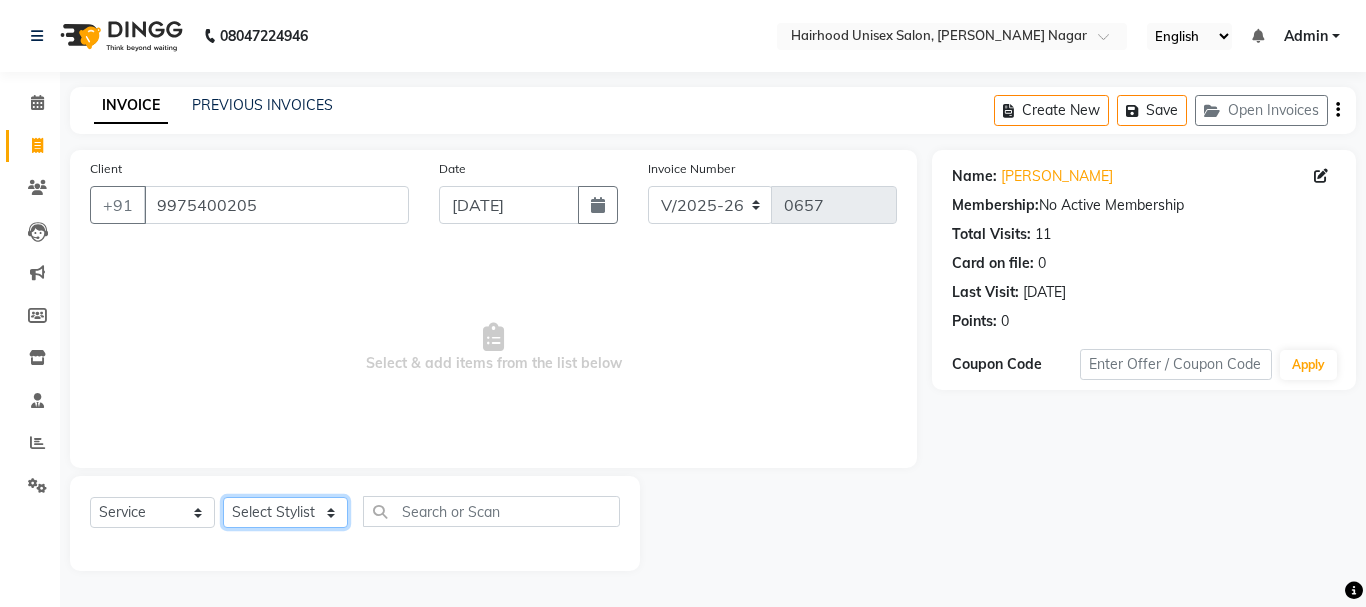 click on "Select Stylist [PERSON_NAME] [PERSON_NAME] Rani Salon" 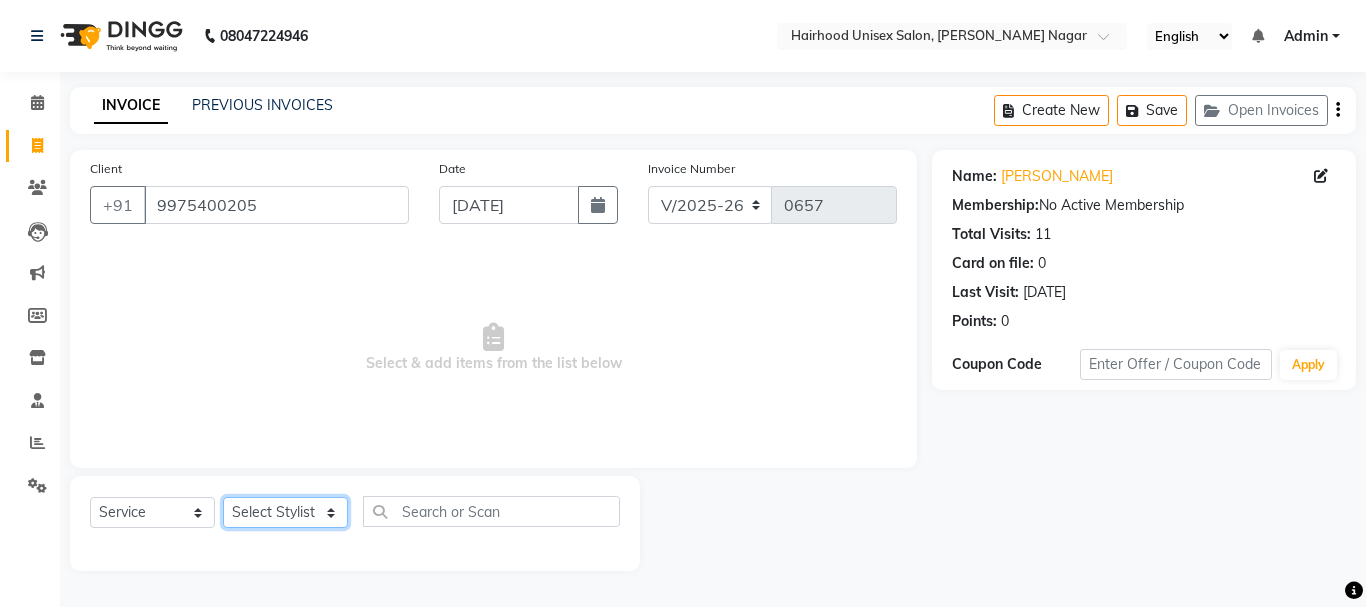 select on "12325" 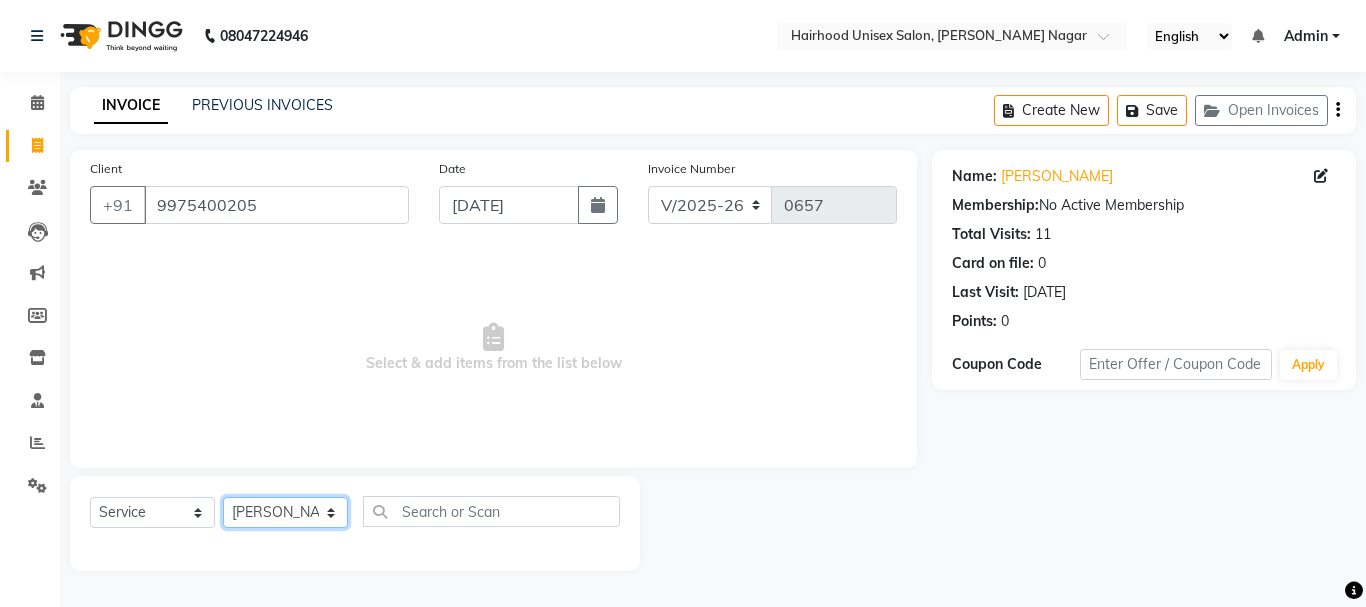 click on "Select Stylist [PERSON_NAME] [PERSON_NAME] Rani Salon" 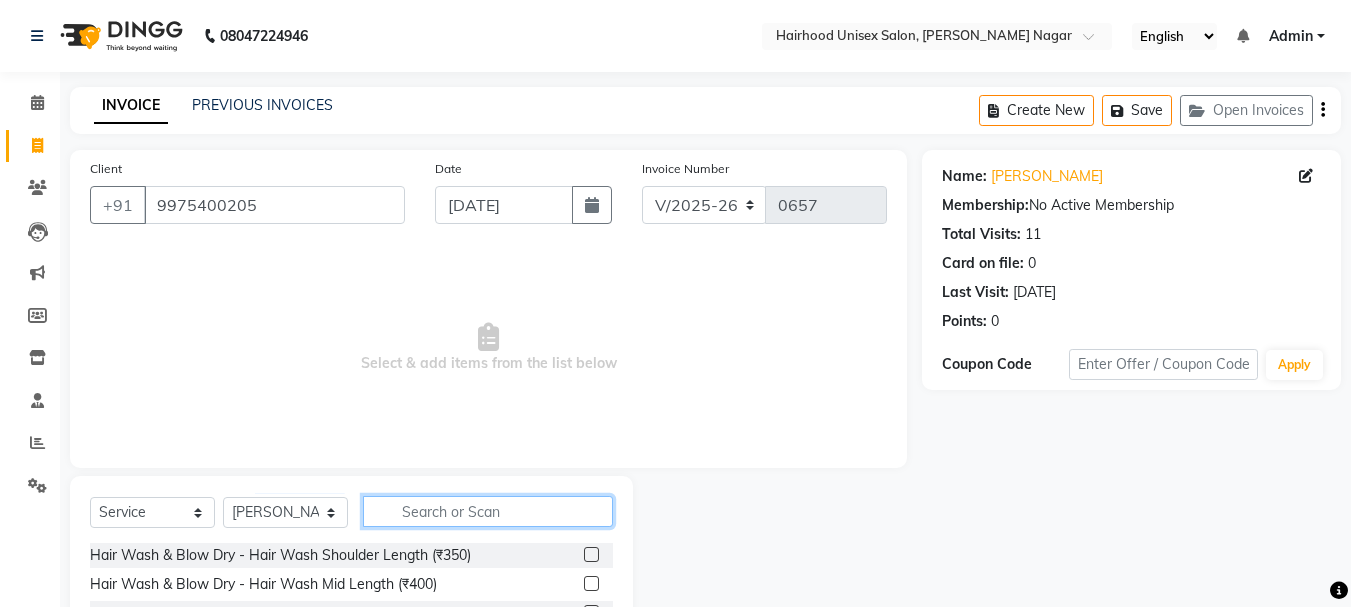 click 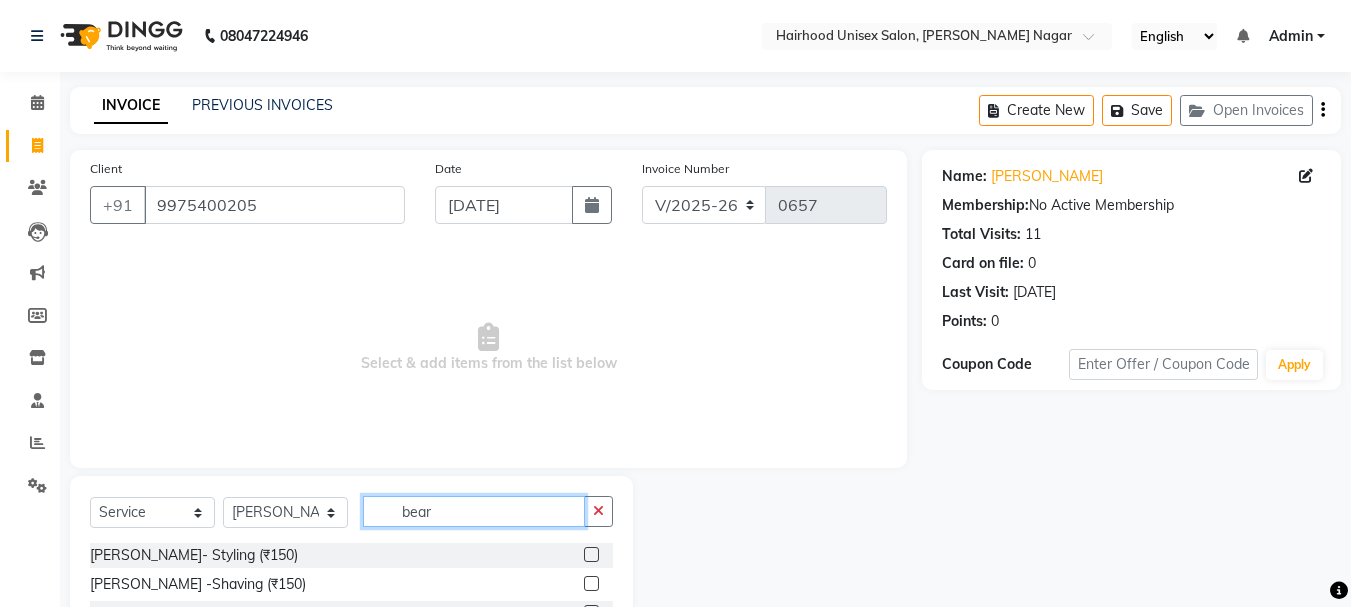 type on "bear" 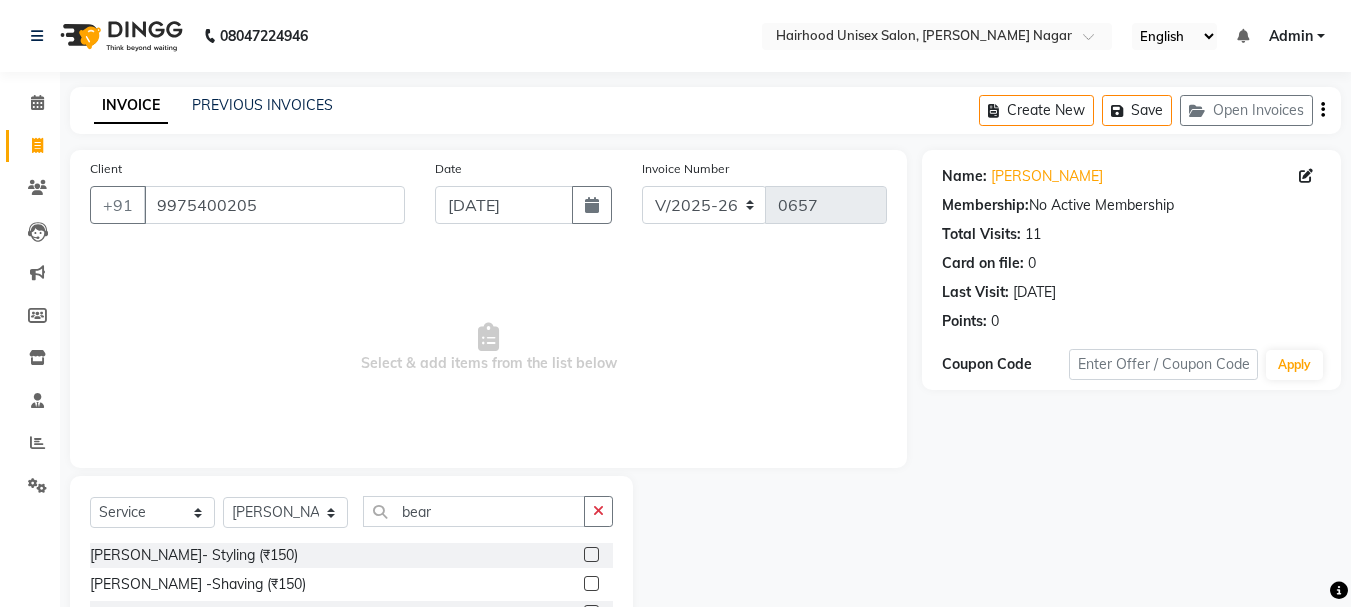 click 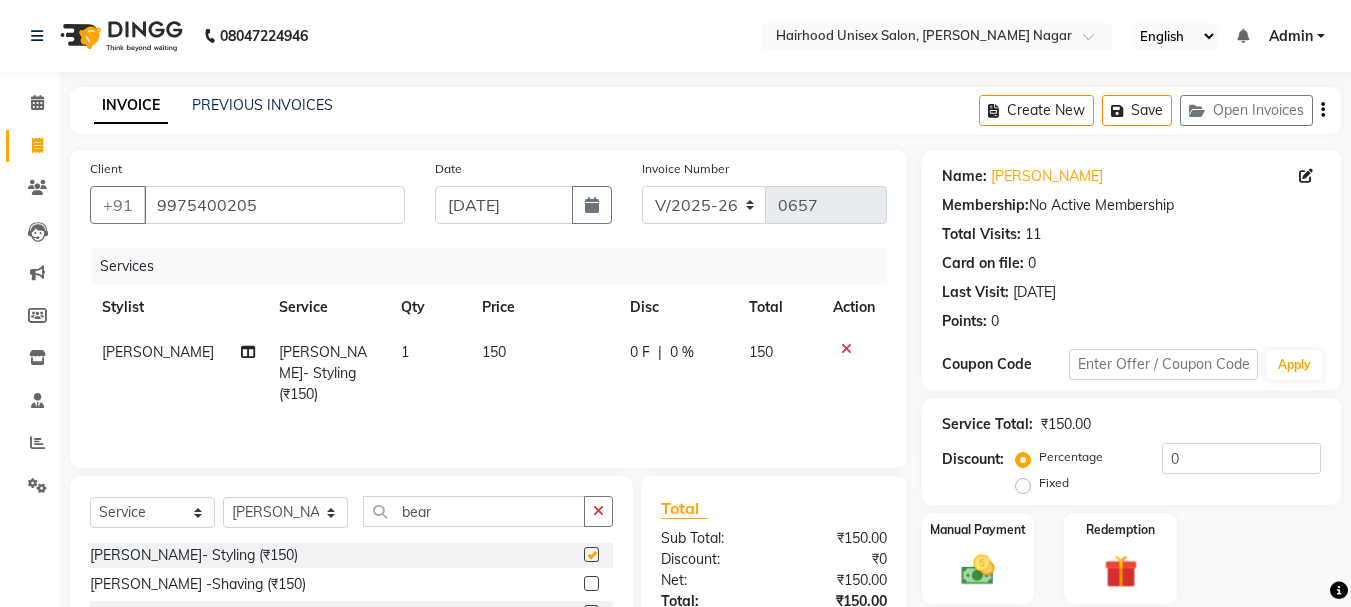 checkbox on "false" 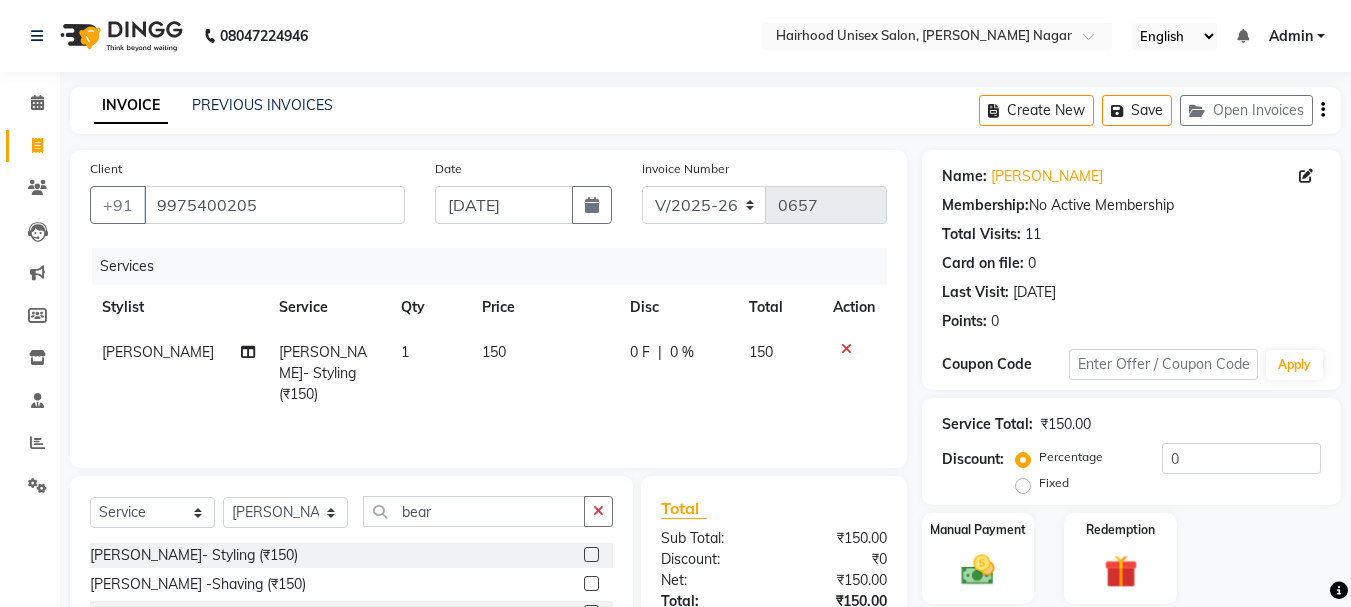 scroll, scrollTop: 151, scrollLeft: 0, axis: vertical 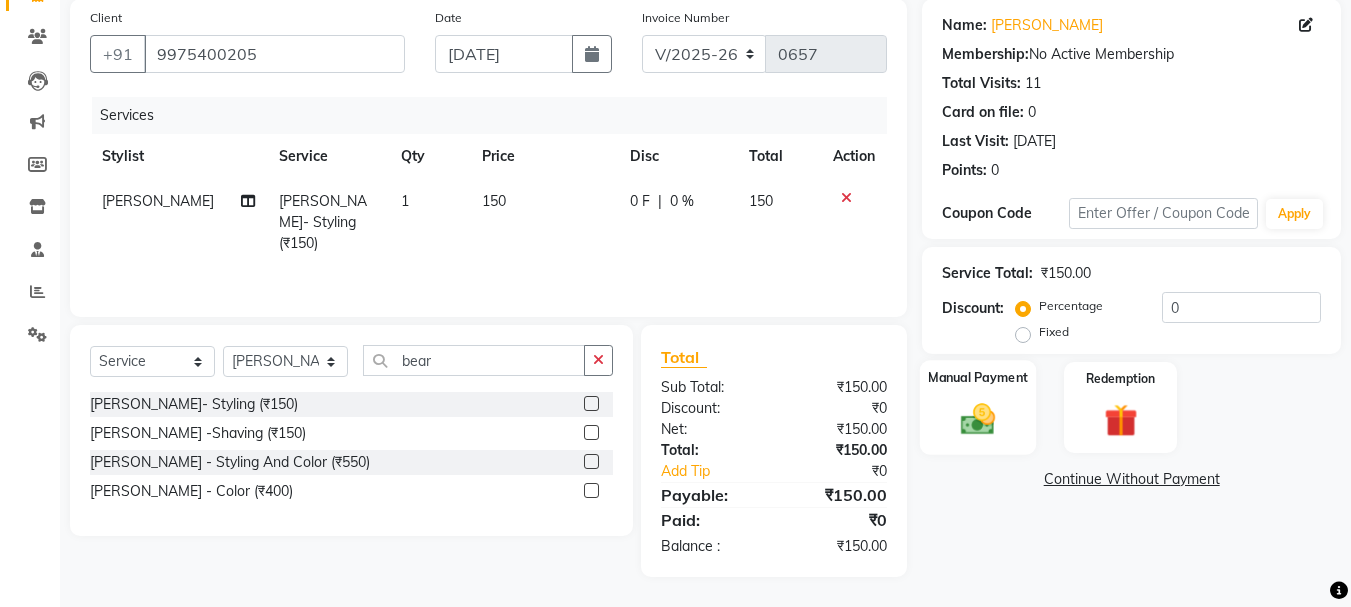 click 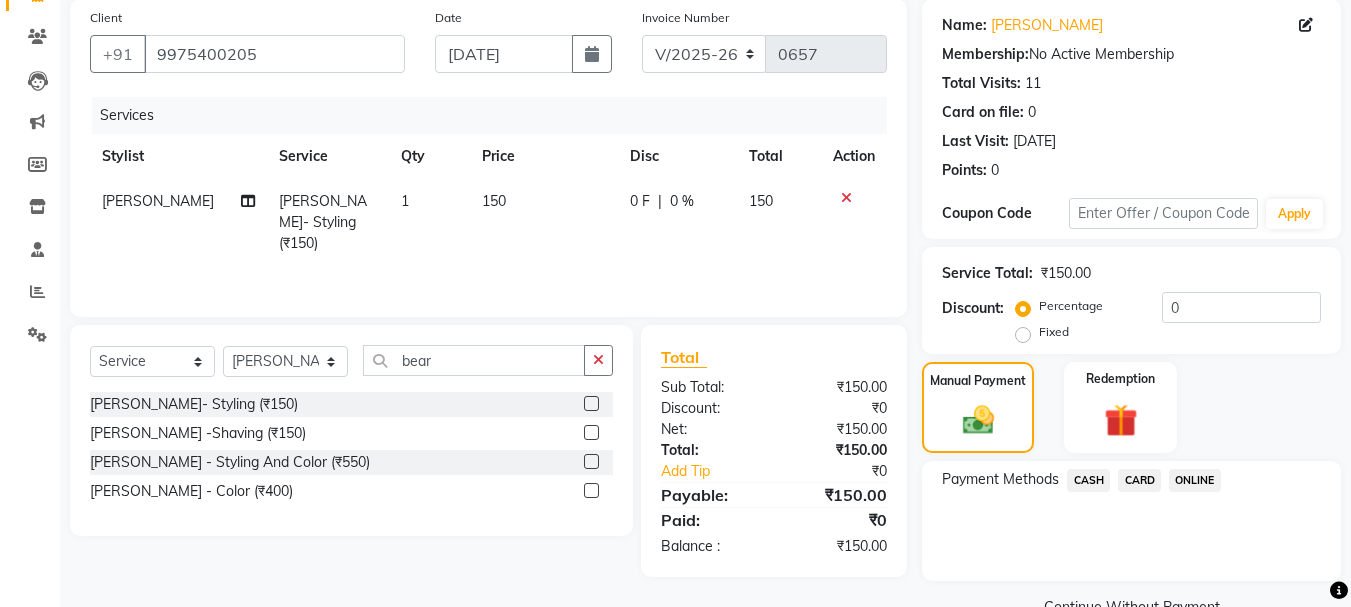 click on "ONLINE" 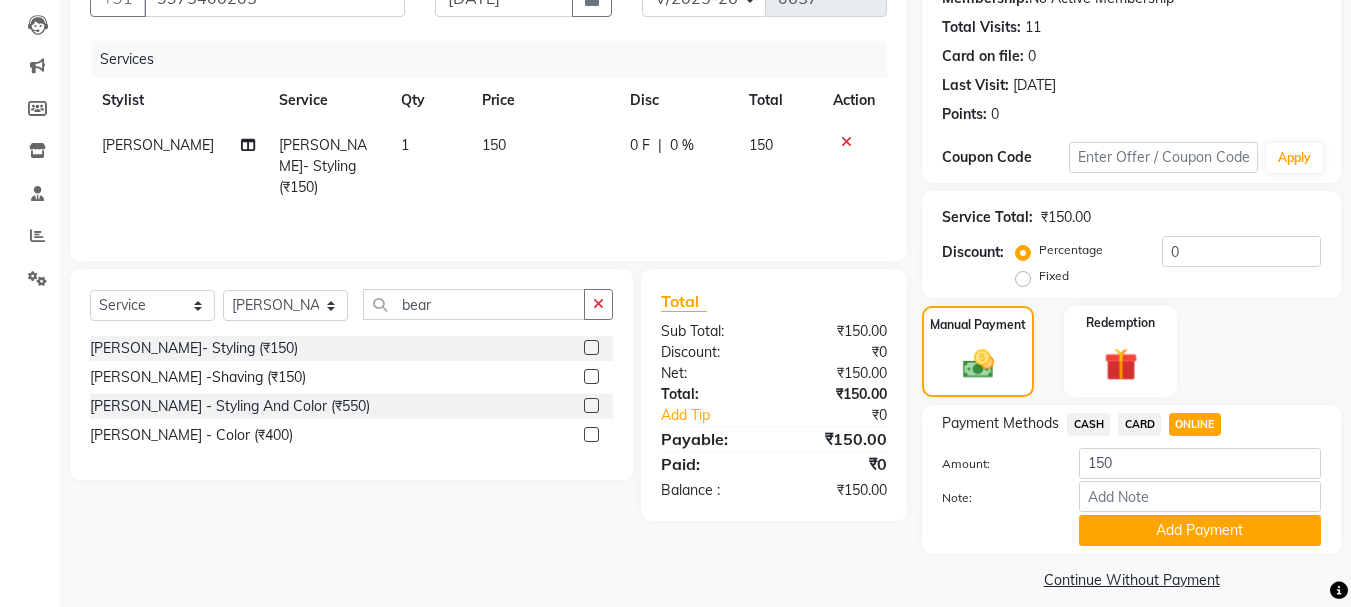 scroll, scrollTop: 225, scrollLeft: 0, axis: vertical 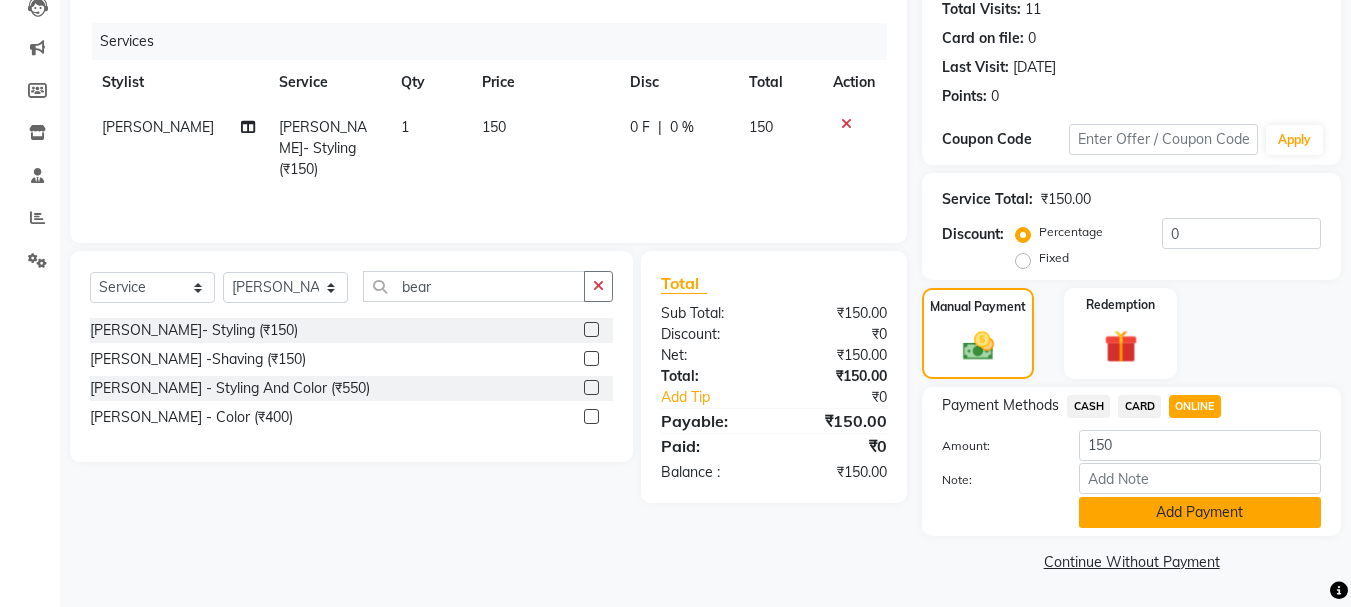 click on "Add Payment" 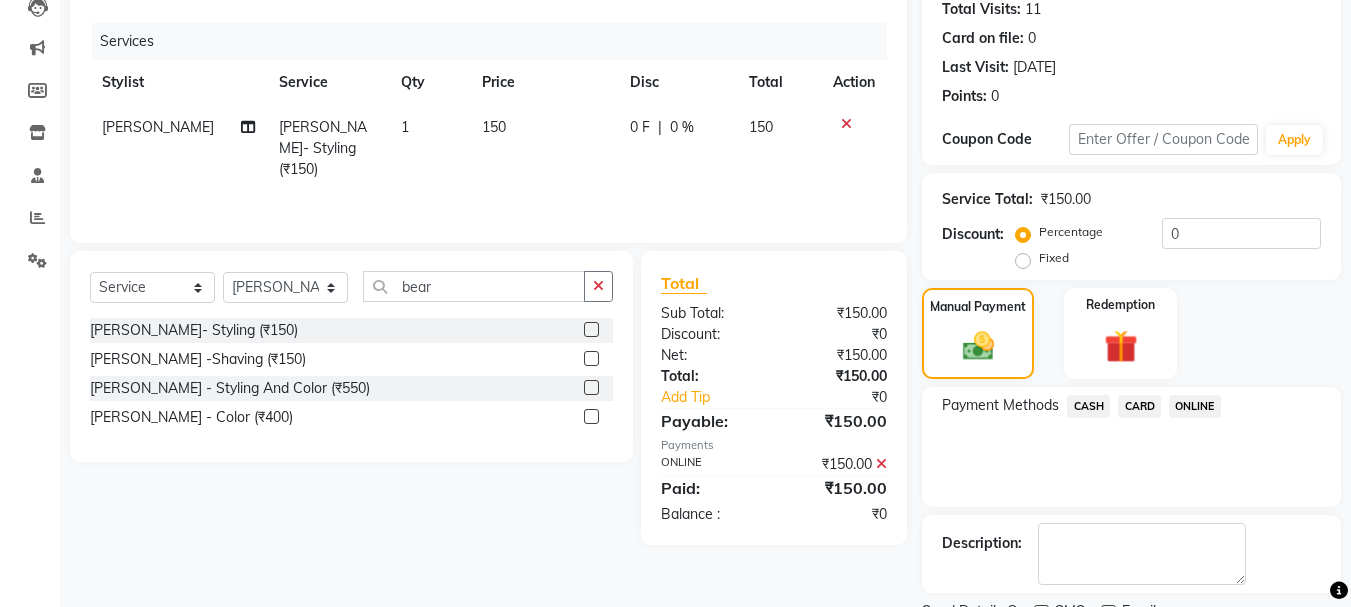 scroll, scrollTop: 309, scrollLeft: 0, axis: vertical 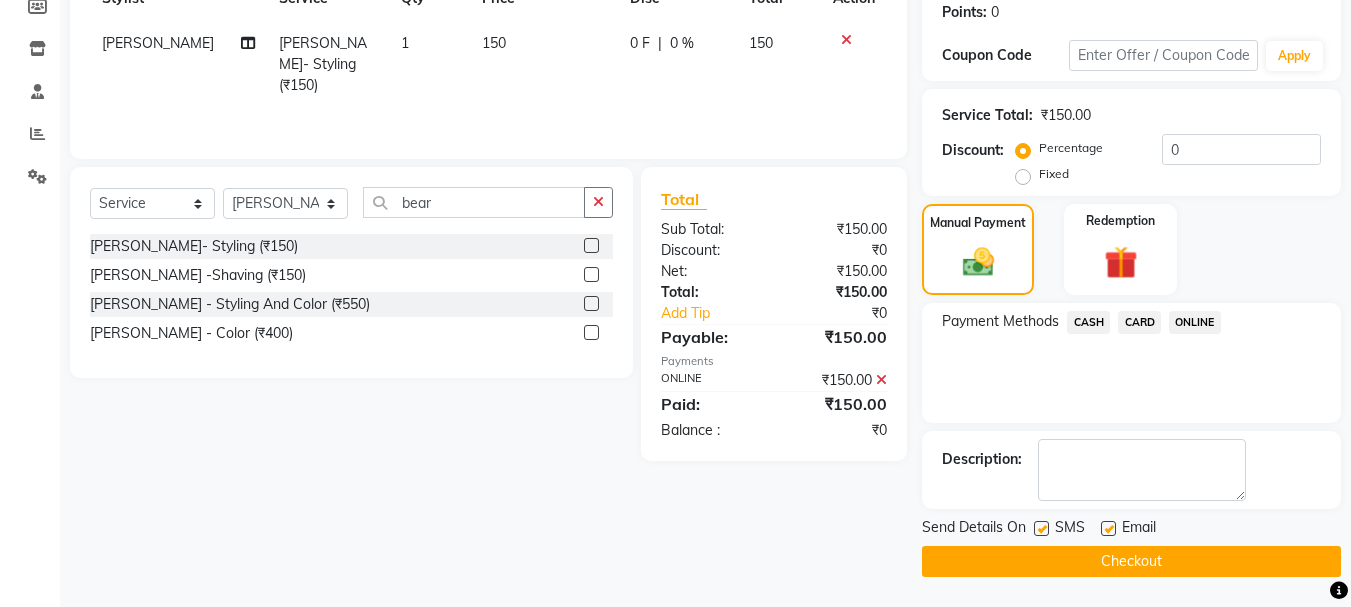 click on "Checkout" 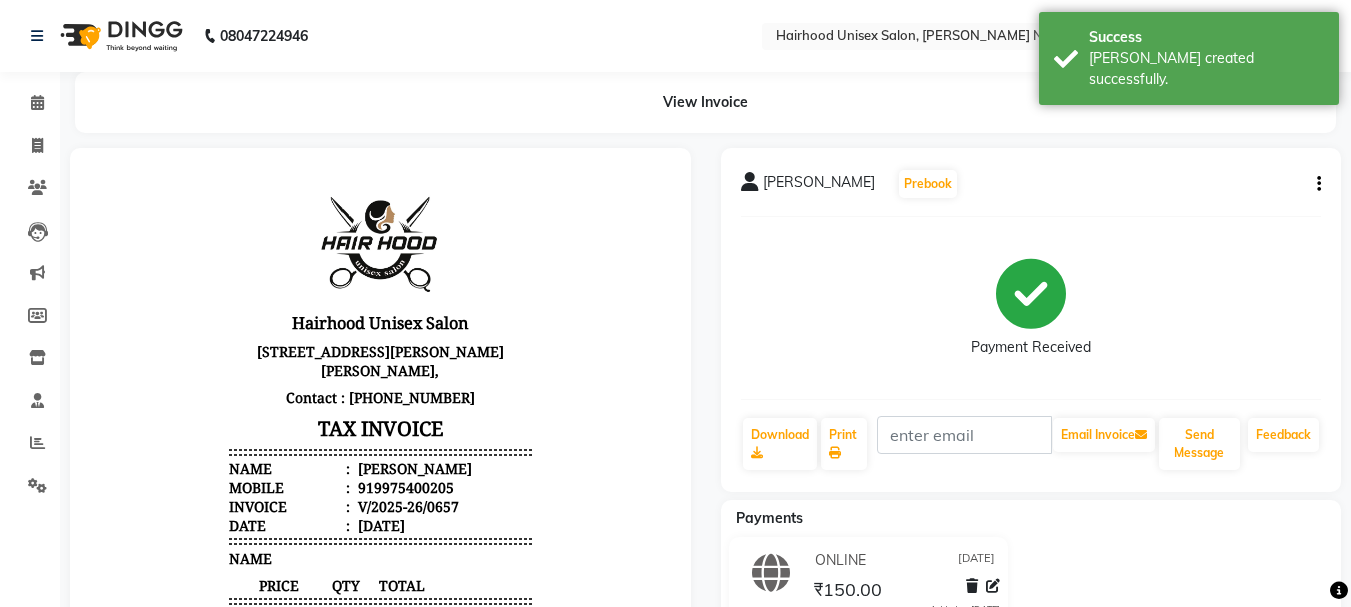 scroll, scrollTop: 0, scrollLeft: 0, axis: both 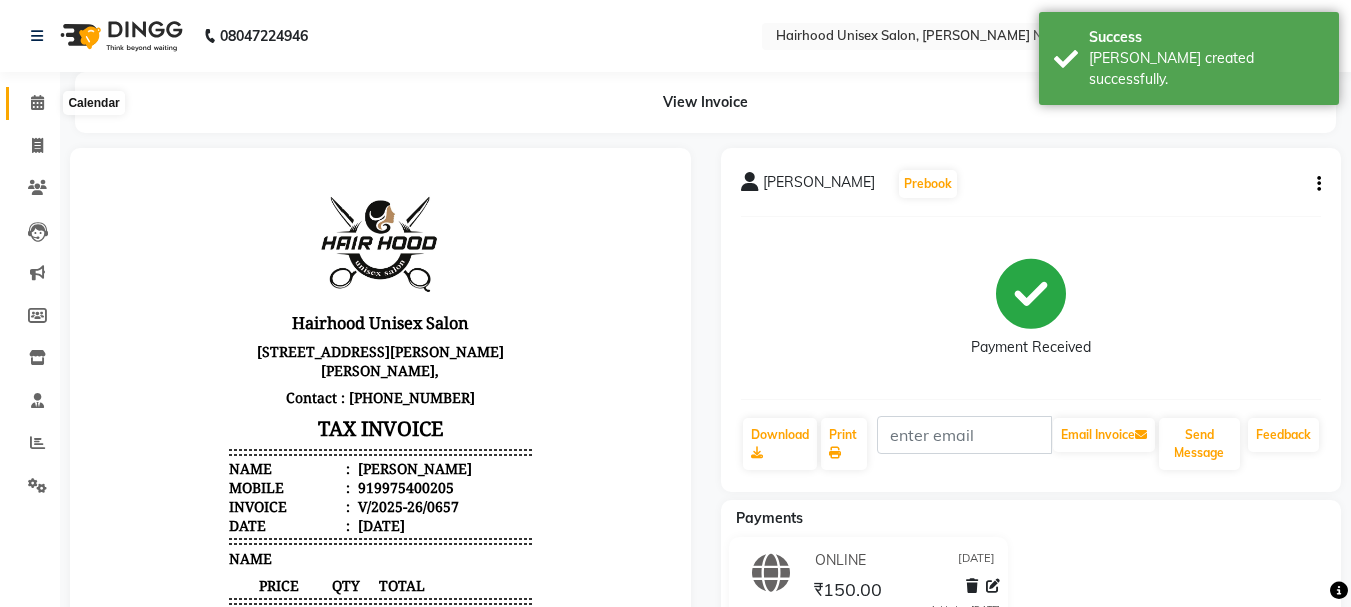 click 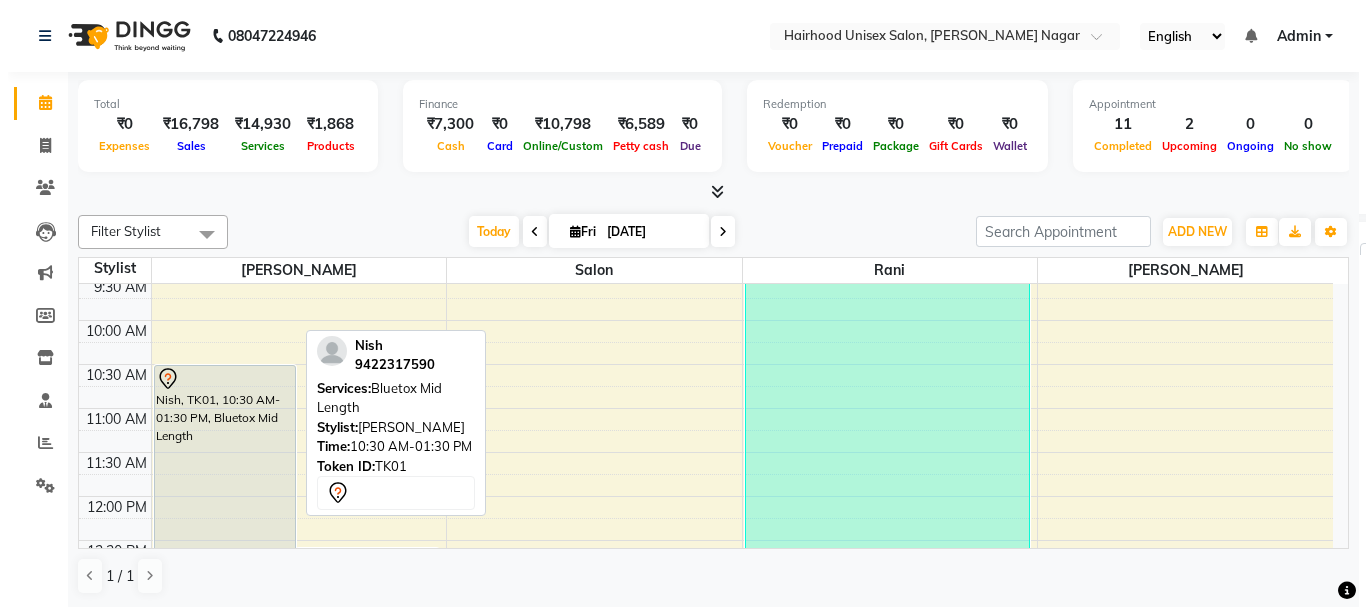 scroll, scrollTop: 0, scrollLeft: 0, axis: both 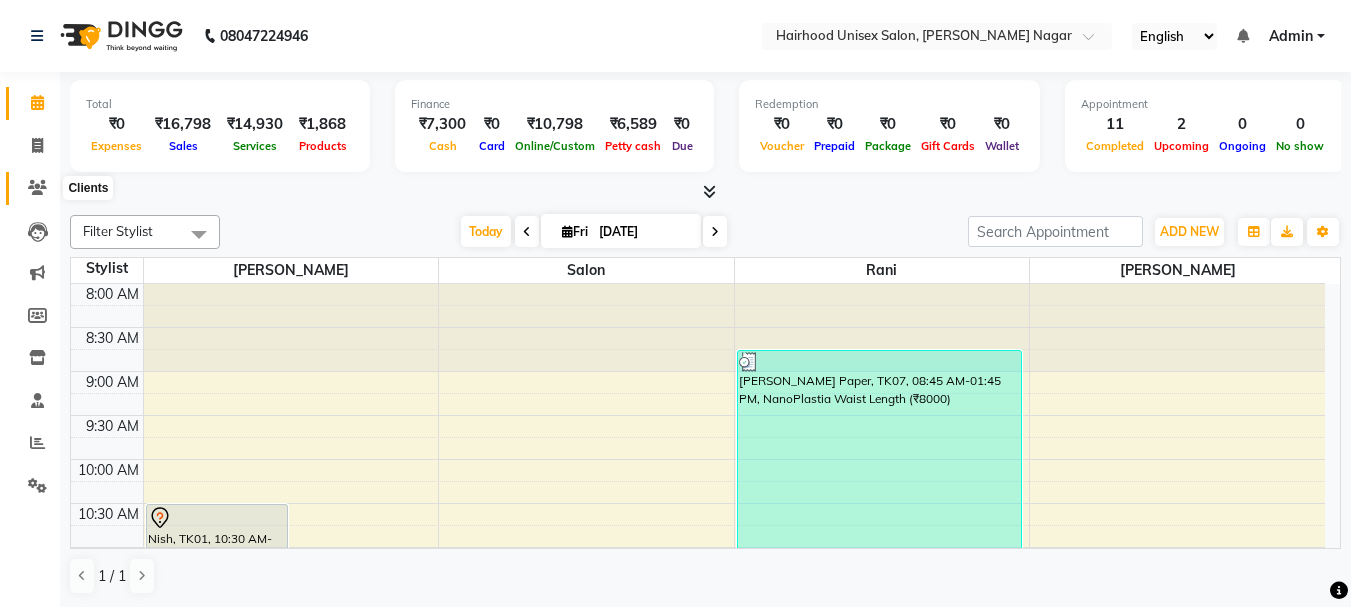 click 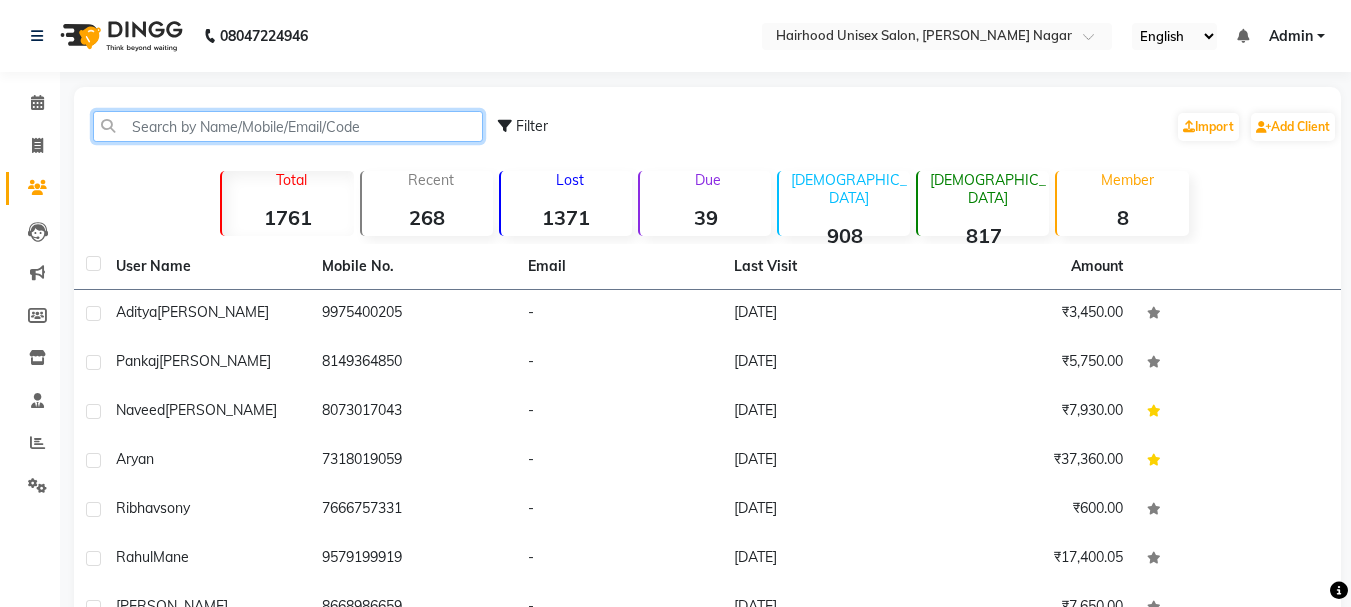 click 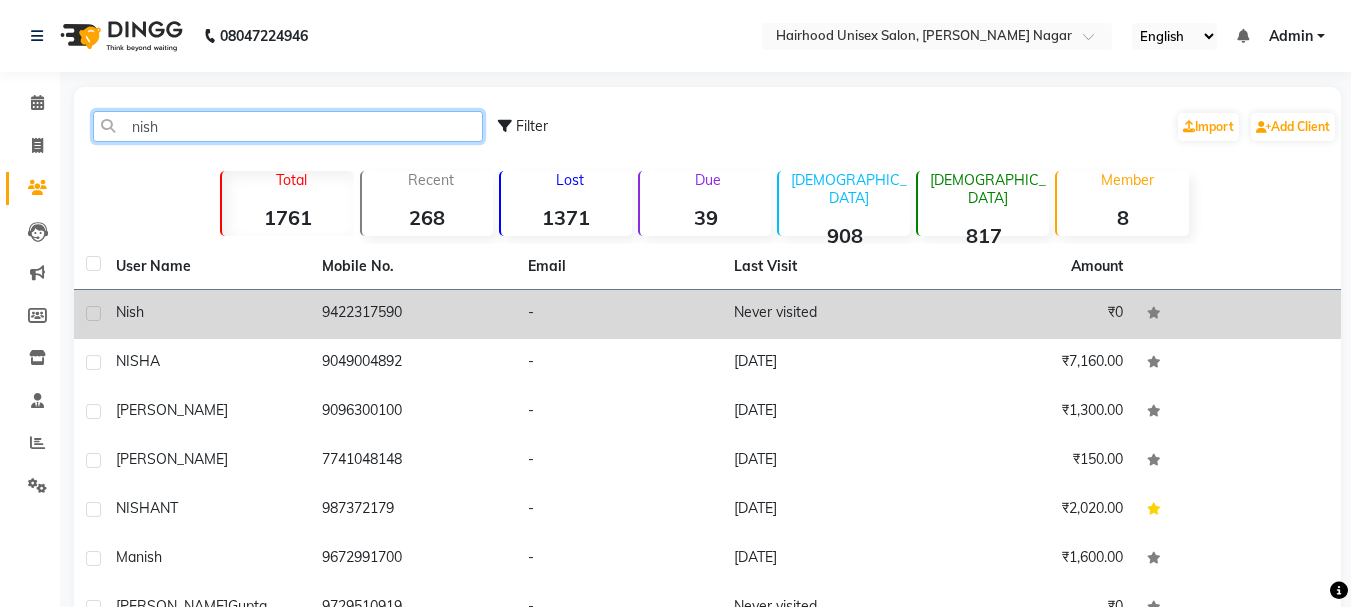 type on "nish" 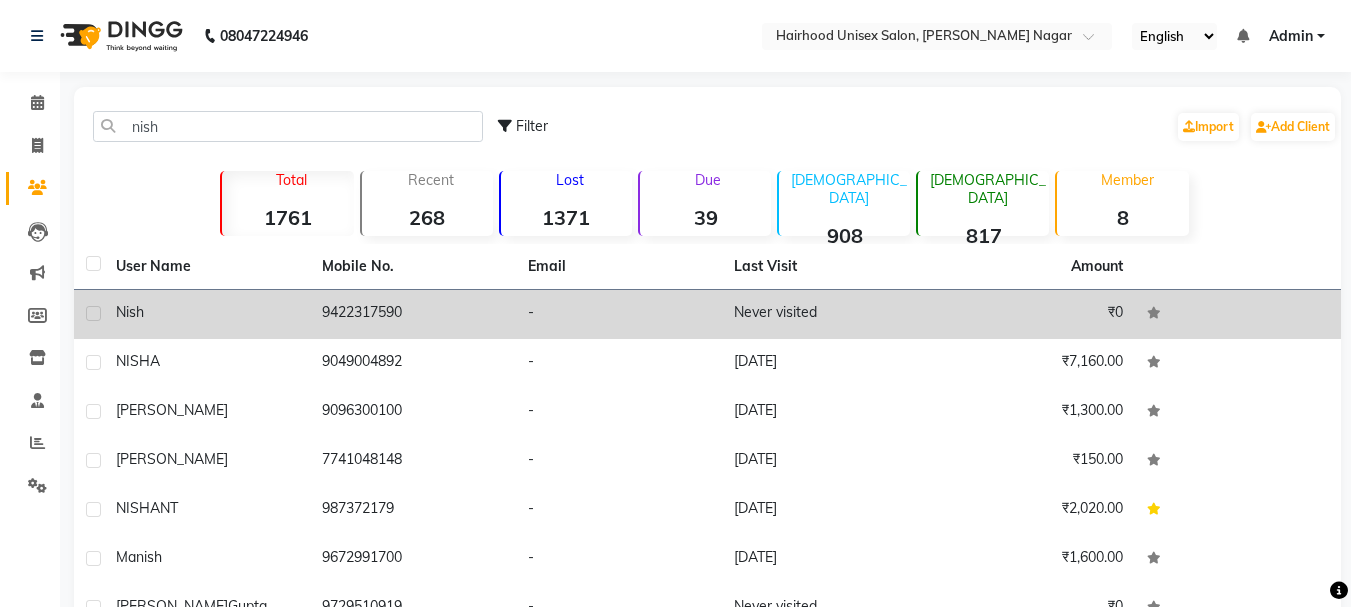 click on "9422317590" 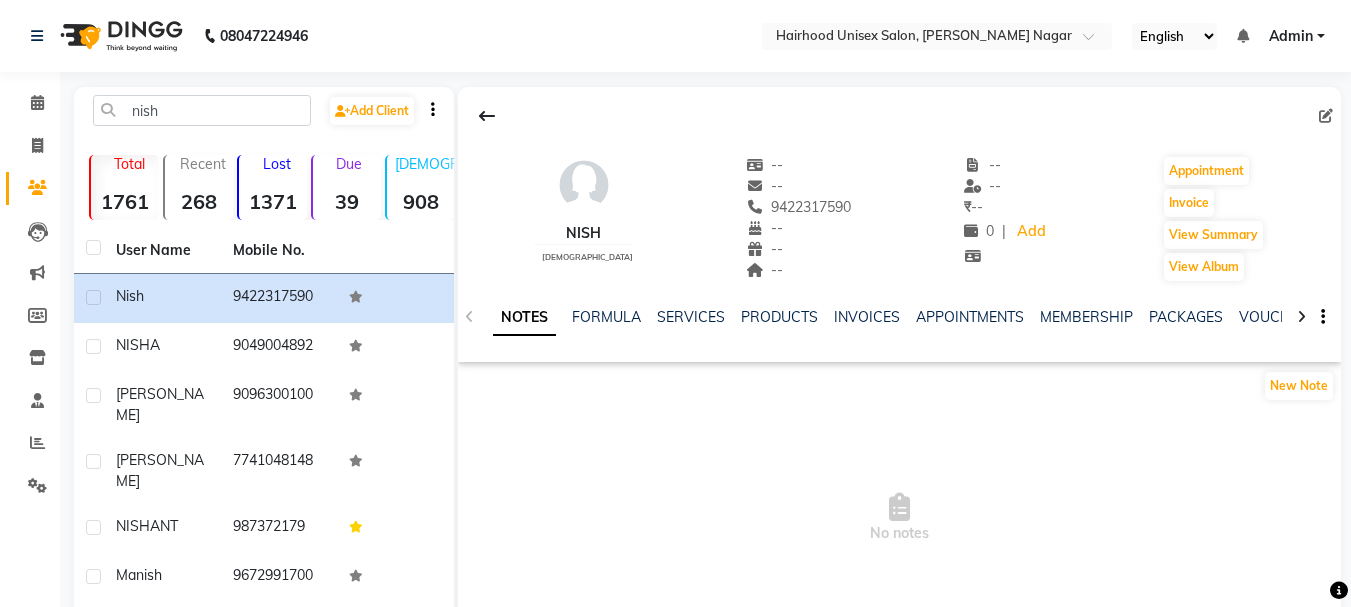 click 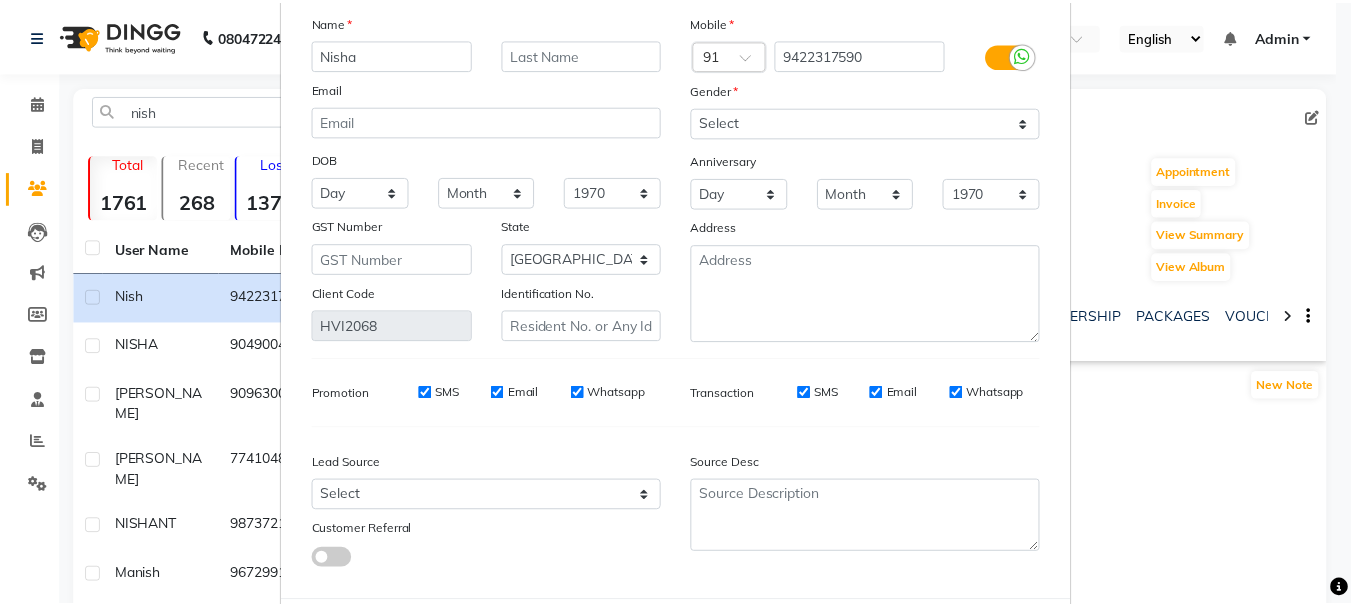 scroll, scrollTop: 206, scrollLeft: 0, axis: vertical 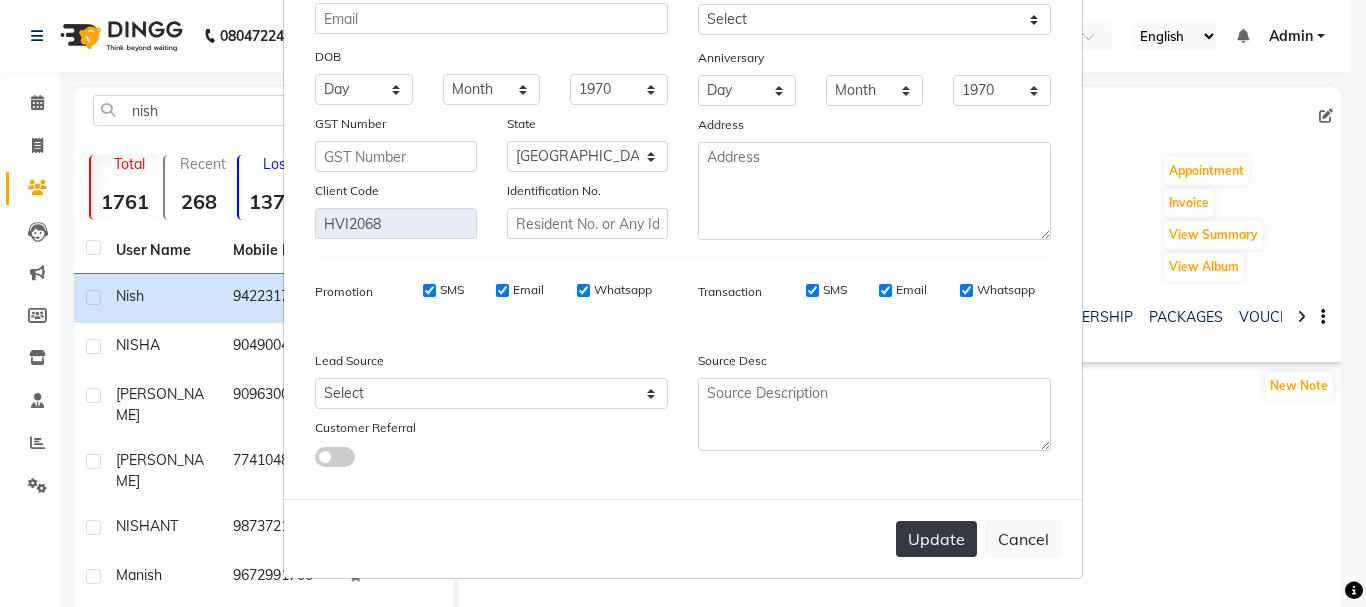 type on "Nisha" 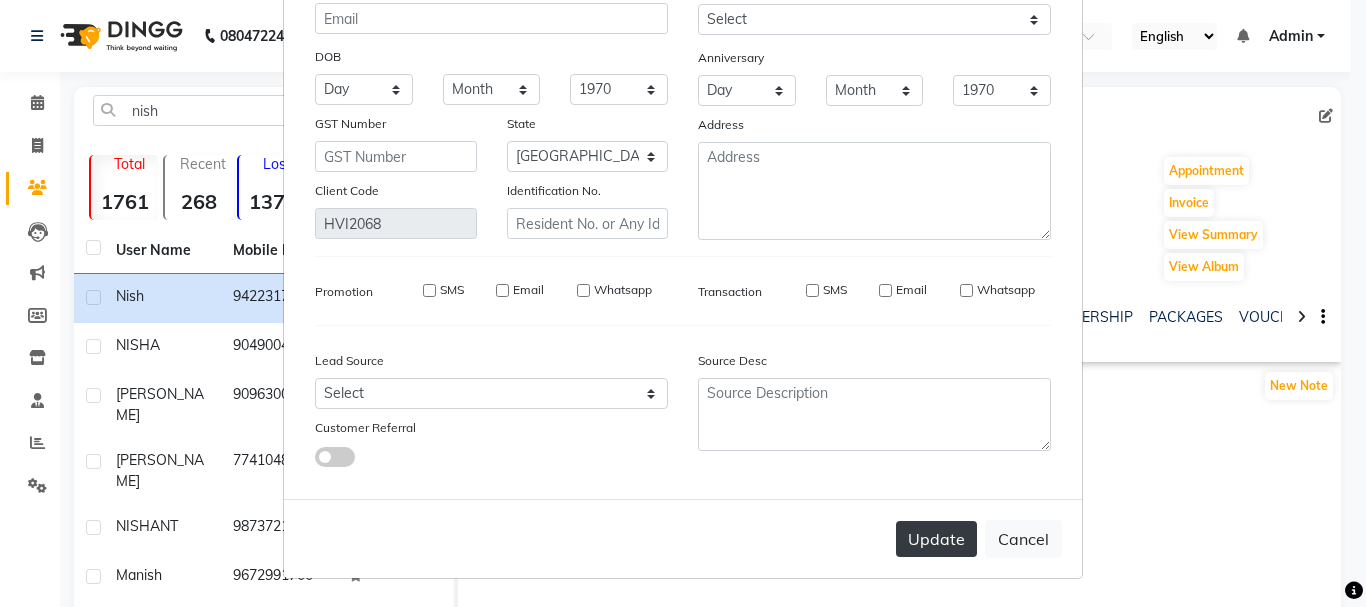type 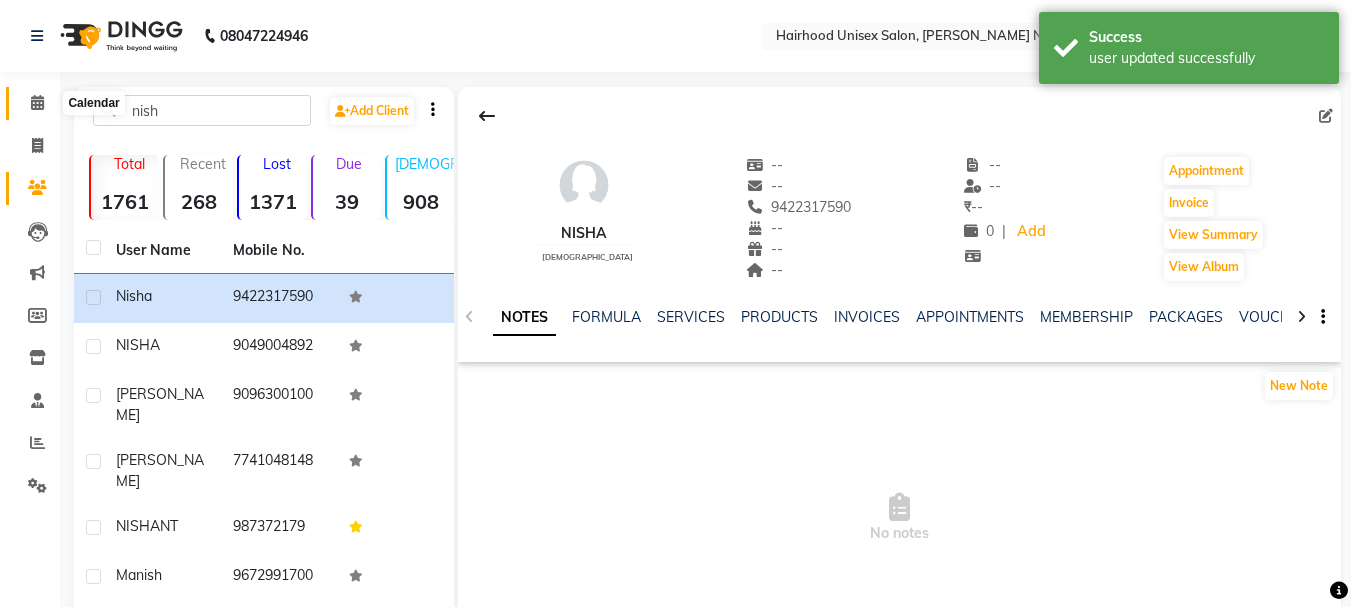 click 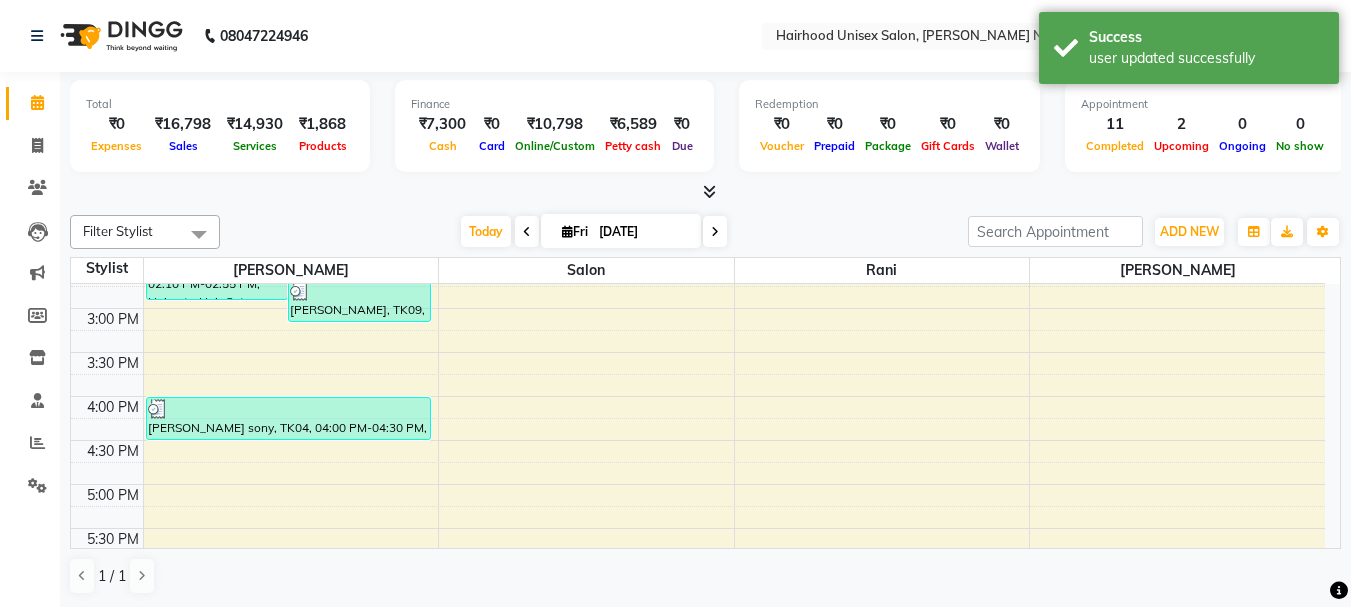 scroll, scrollTop: 0, scrollLeft: 0, axis: both 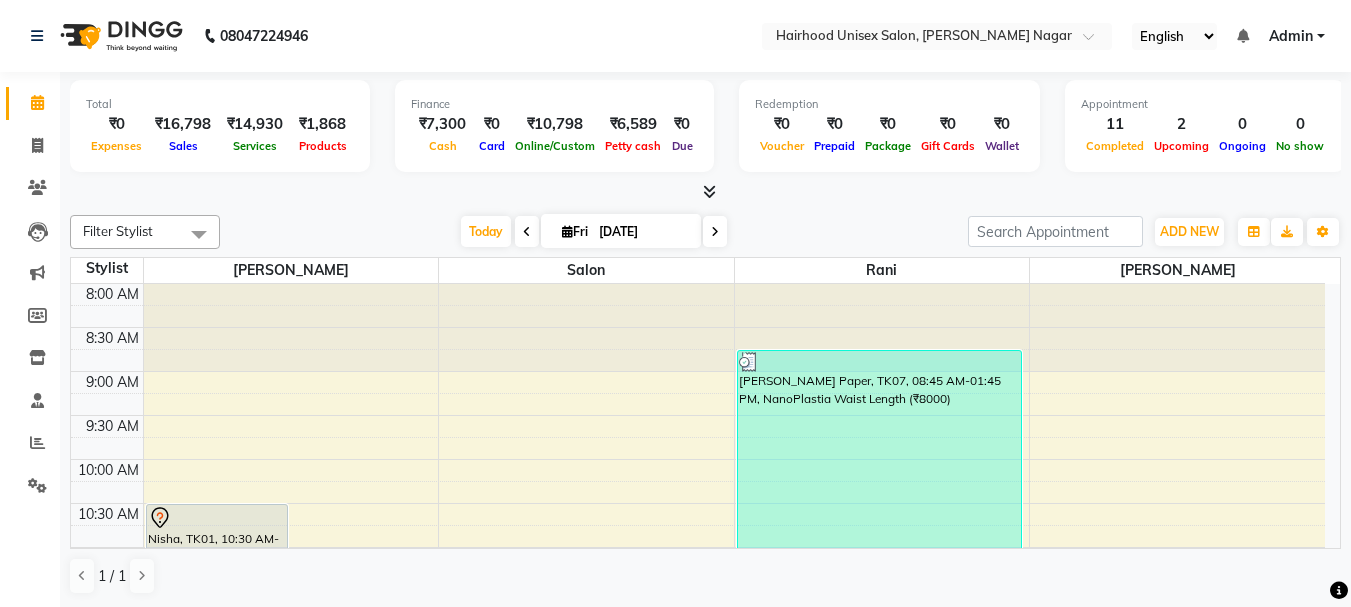 click at bounding box center (527, 232) 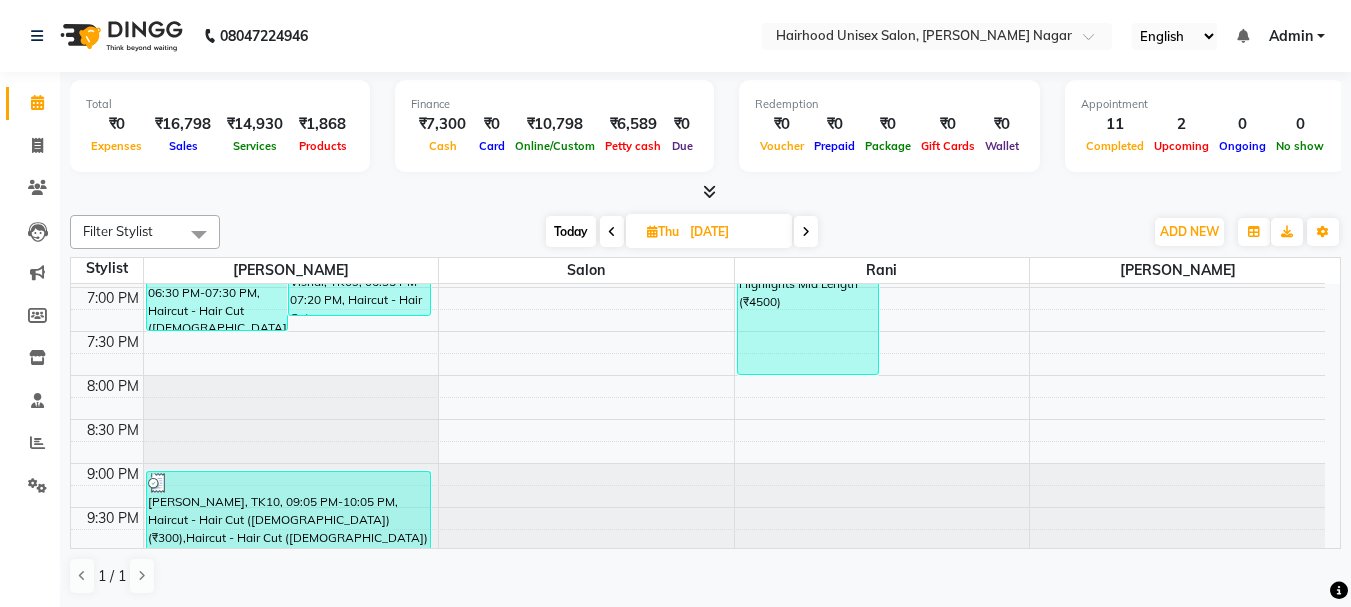 scroll, scrollTop: 967, scrollLeft: 0, axis: vertical 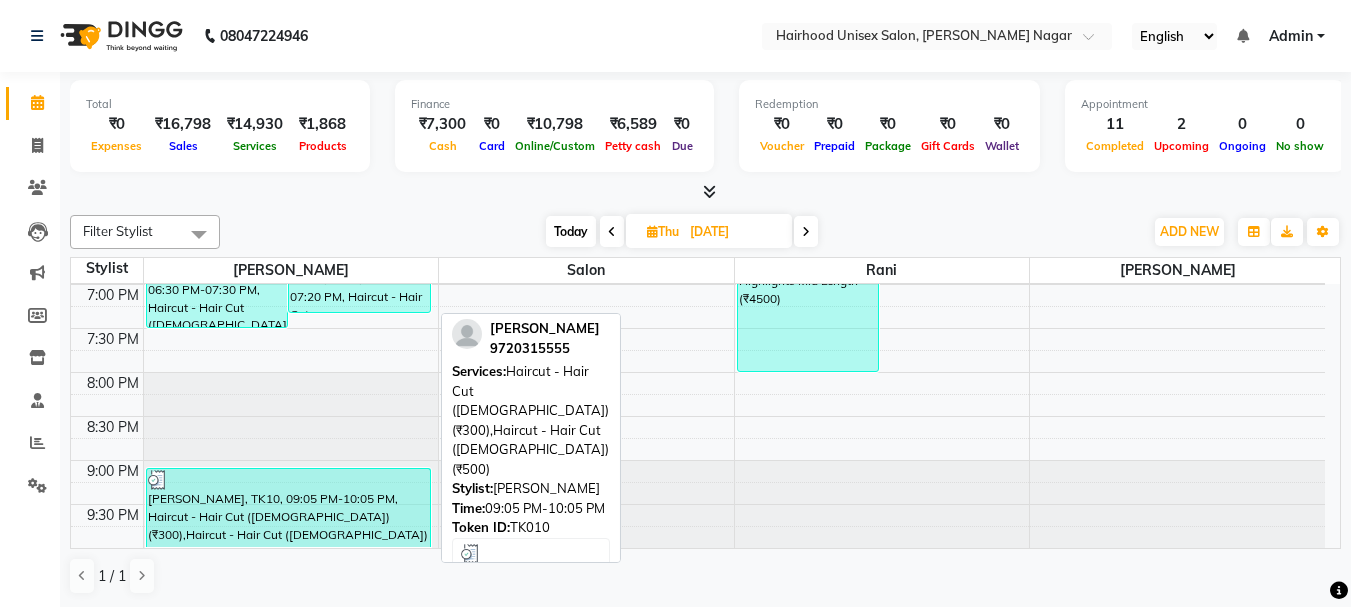 click on "[PERSON_NAME], TK10, 09:05 PM-10:05 PM, Haircut - Hair Cut ([DEMOGRAPHIC_DATA]) (₹300),Haircut - Hair Cut  ([DEMOGRAPHIC_DATA]) (₹500)" at bounding box center (288, 508) 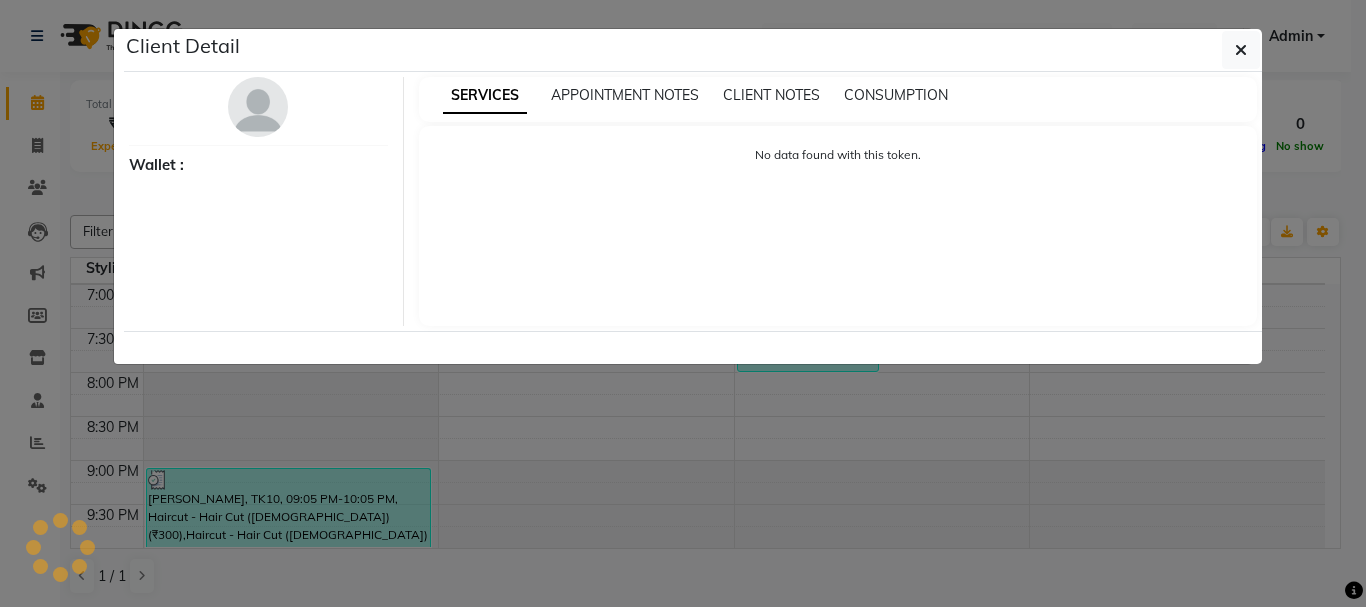 select on "3" 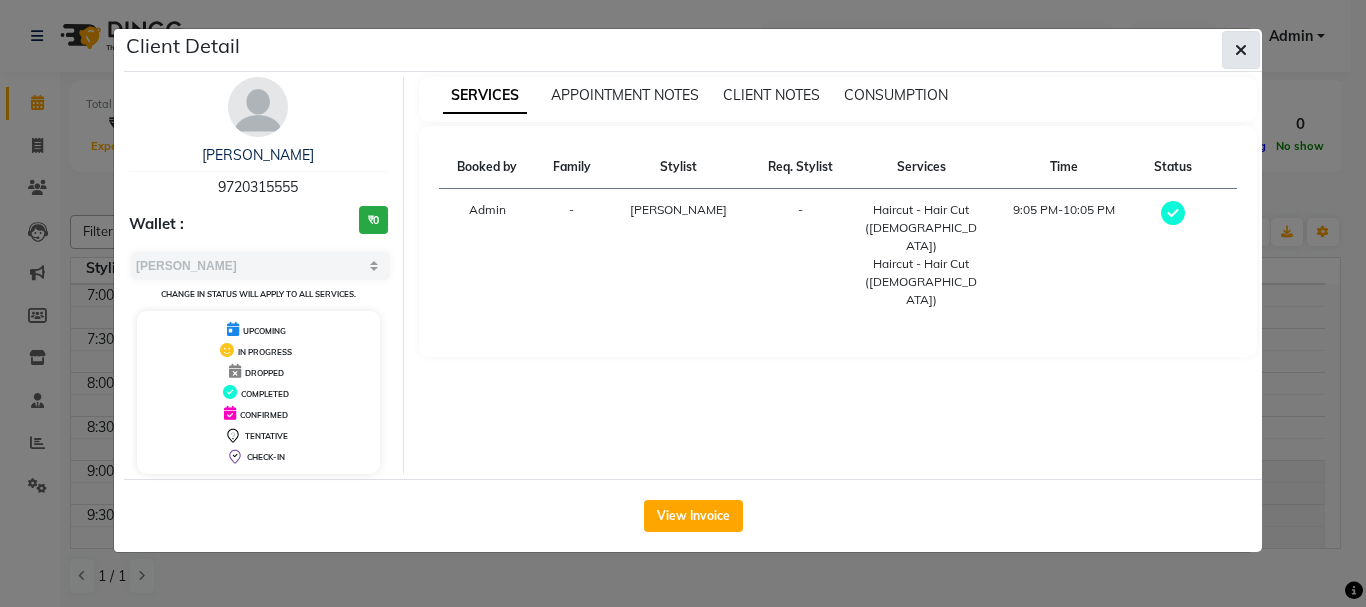 click 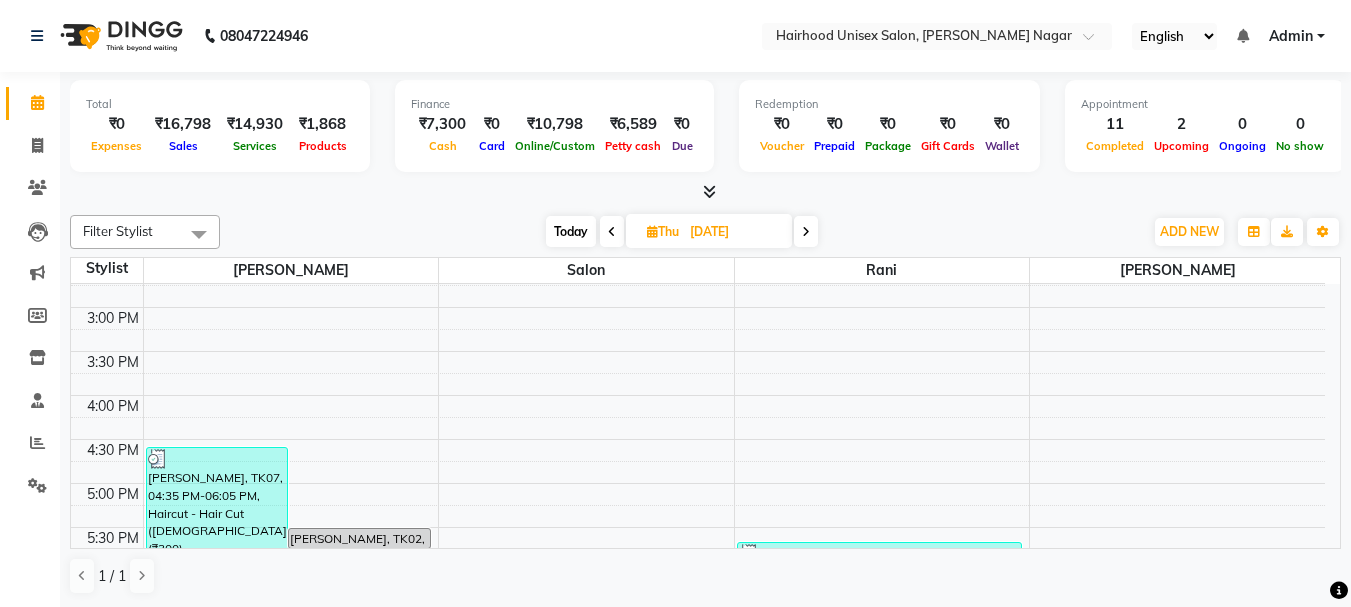 scroll, scrollTop: 567, scrollLeft: 0, axis: vertical 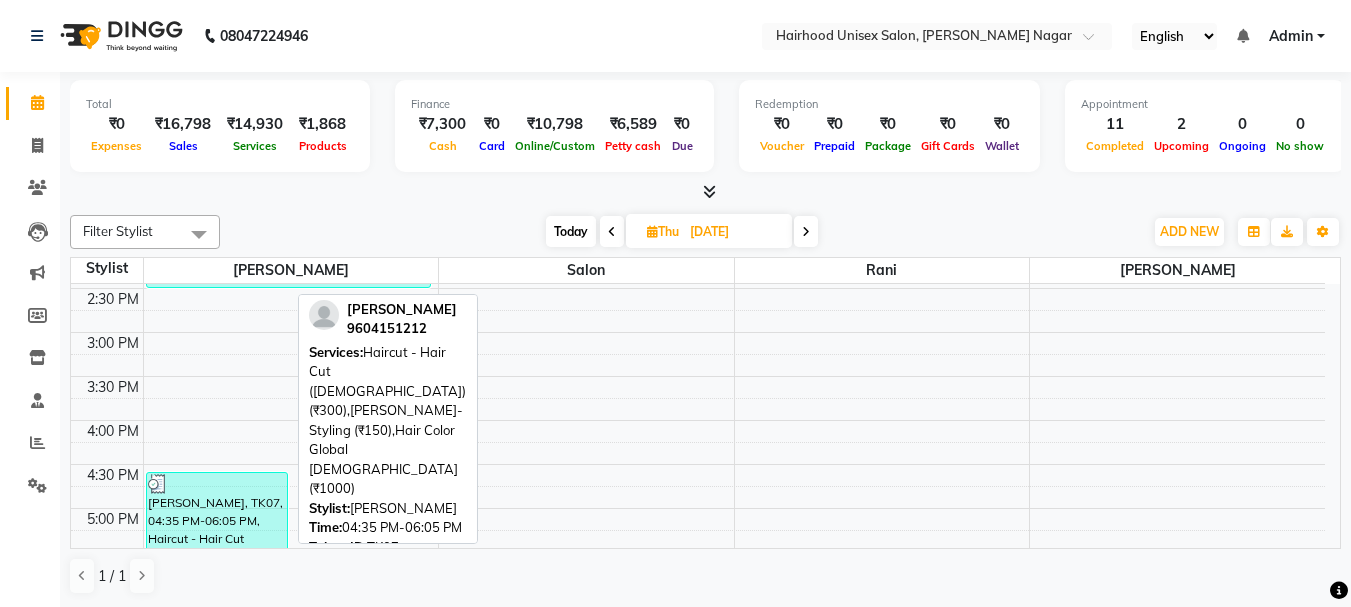 click on "[PERSON_NAME], TK07, 04:35 PM-06:05 PM, Haircut - Hair Cut ([DEMOGRAPHIC_DATA]) (₹300),[PERSON_NAME]- Styling (₹150),Hair Color Global [DEMOGRAPHIC_DATA] (₹1000)" at bounding box center (217, 537) 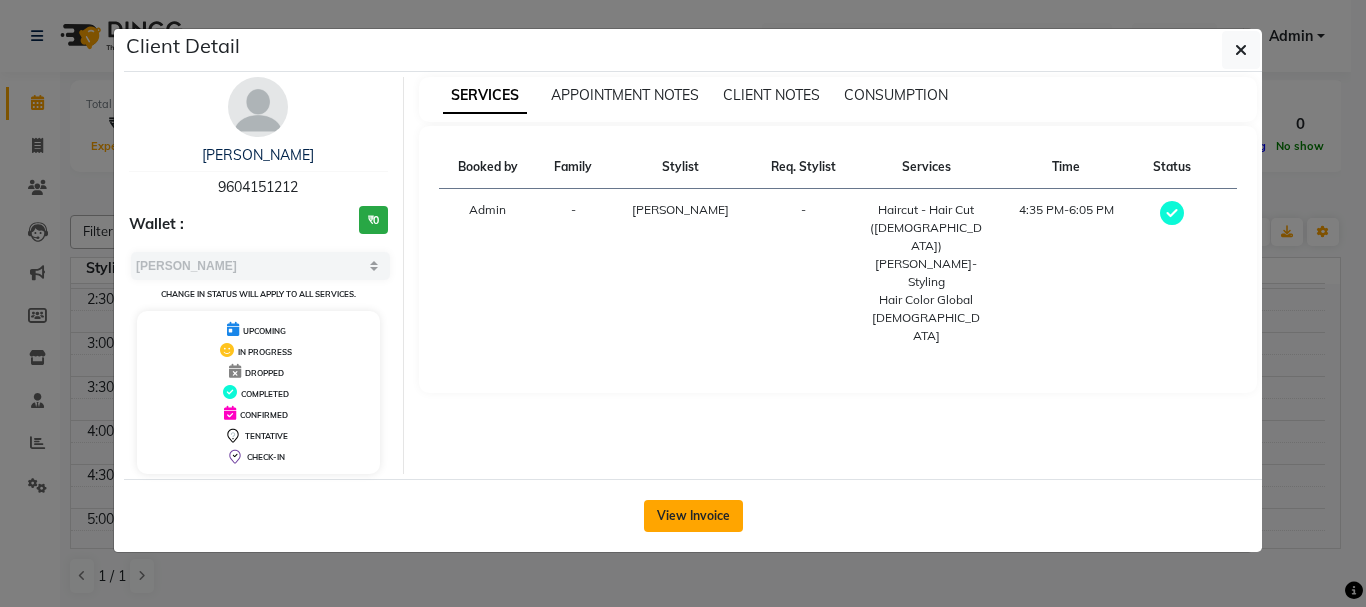 click on "View Invoice" 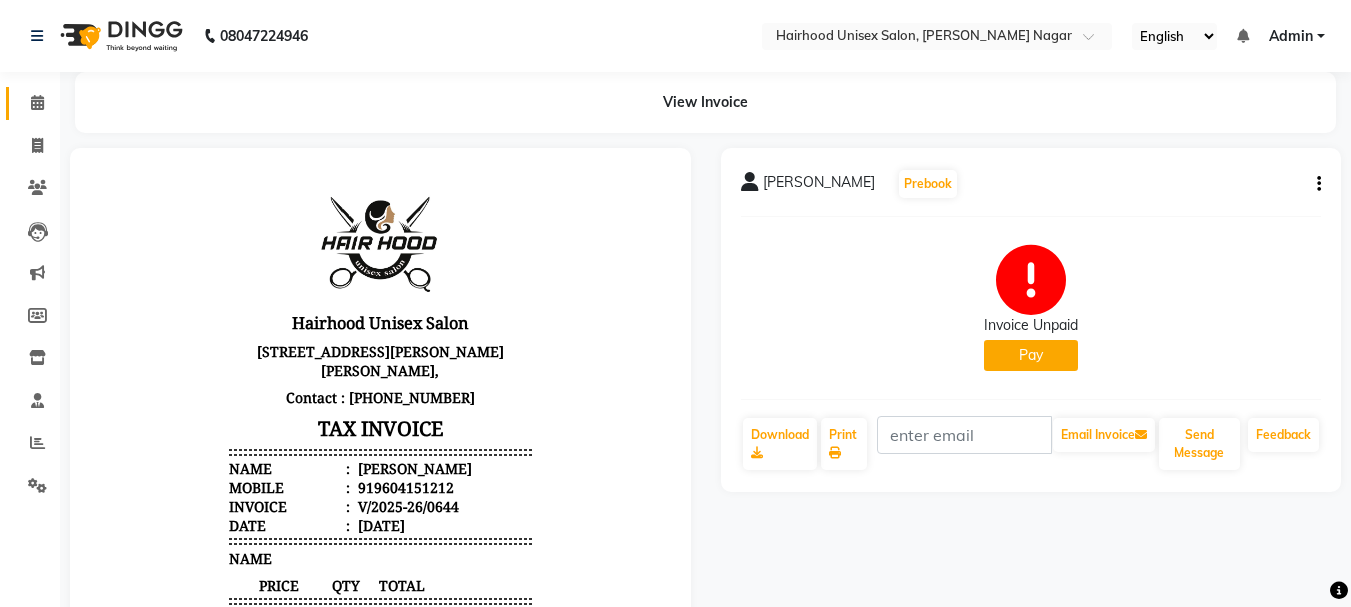 scroll, scrollTop: 0, scrollLeft: 0, axis: both 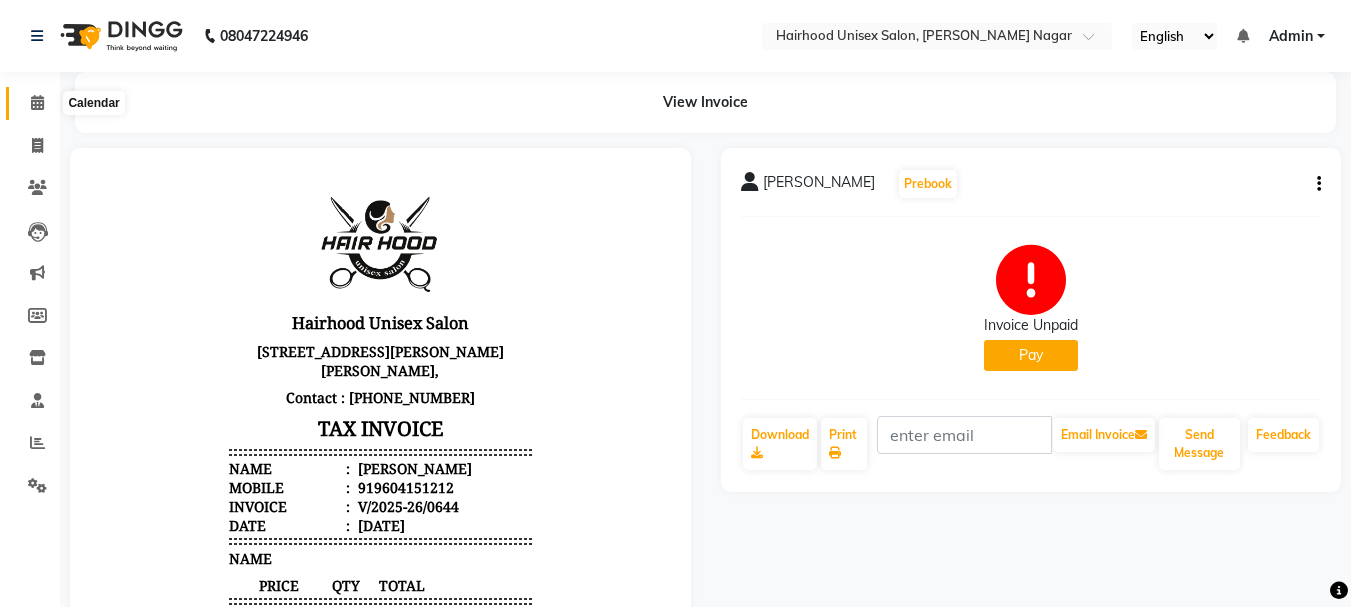 click 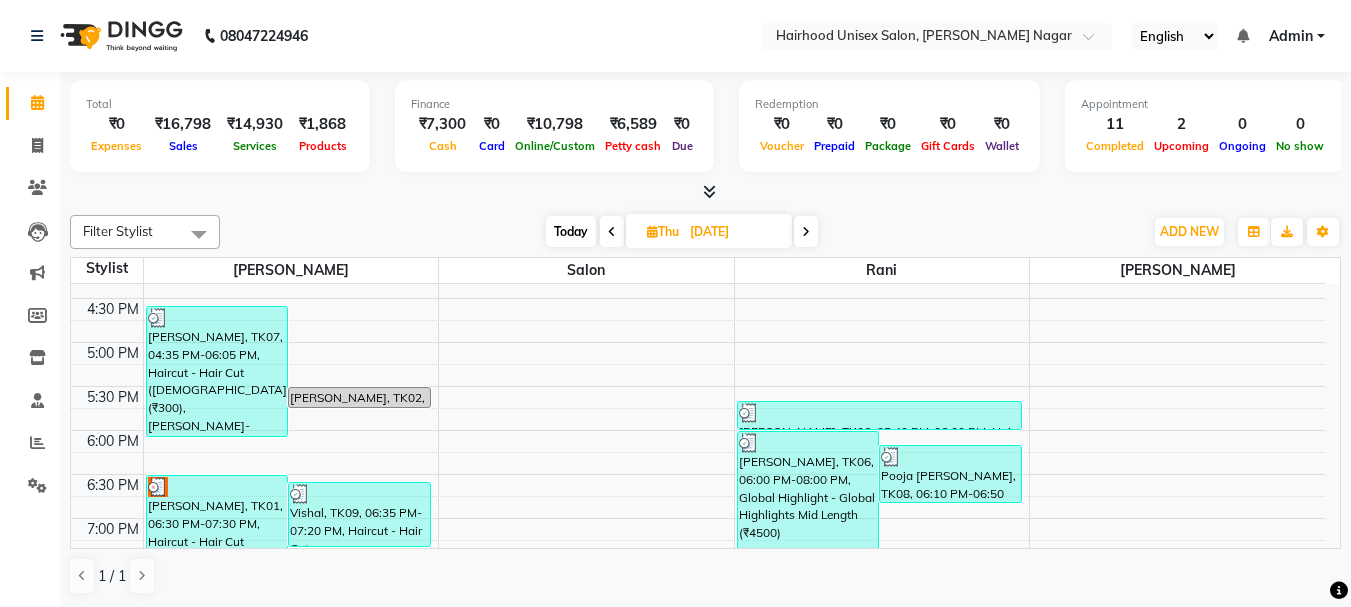 scroll, scrollTop: 0, scrollLeft: 0, axis: both 